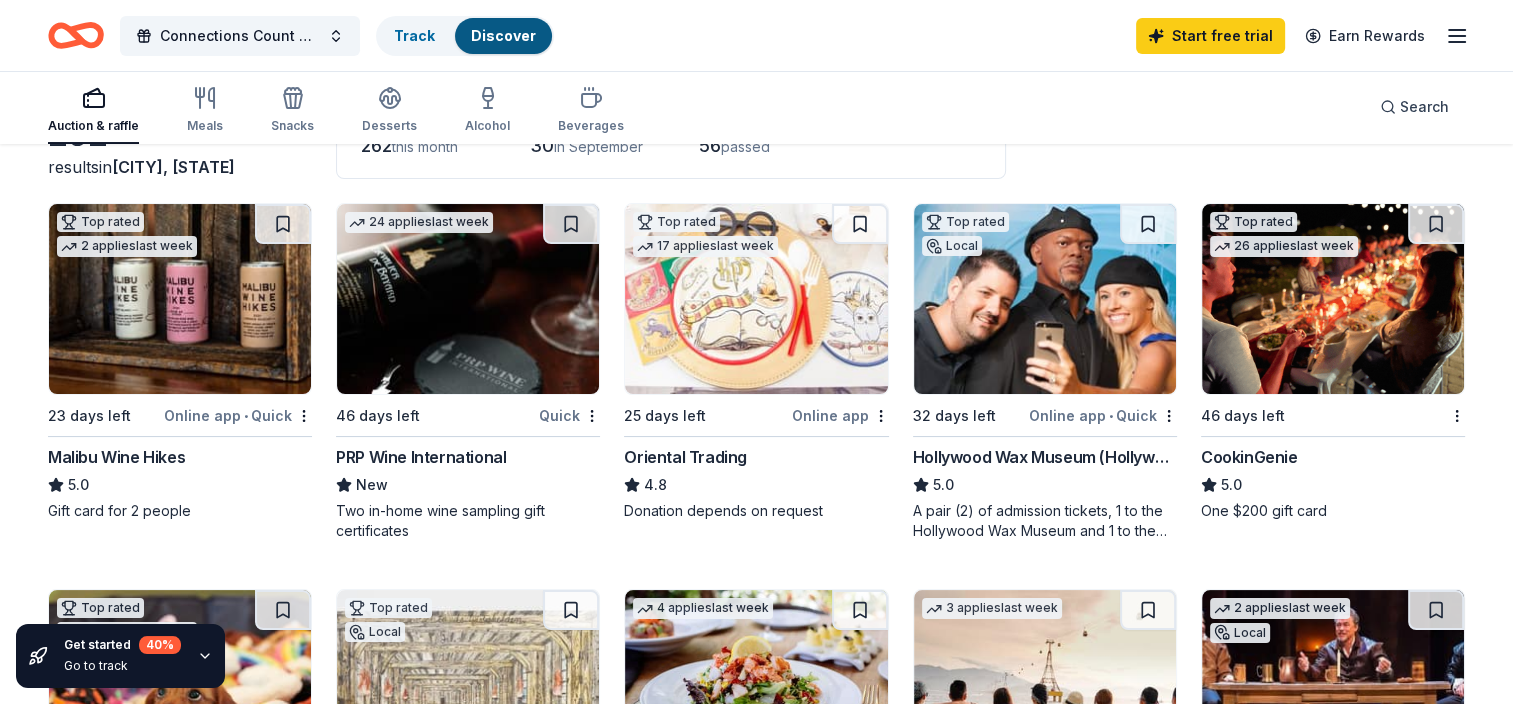scroll, scrollTop: 200, scrollLeft: 0, axis: vertical 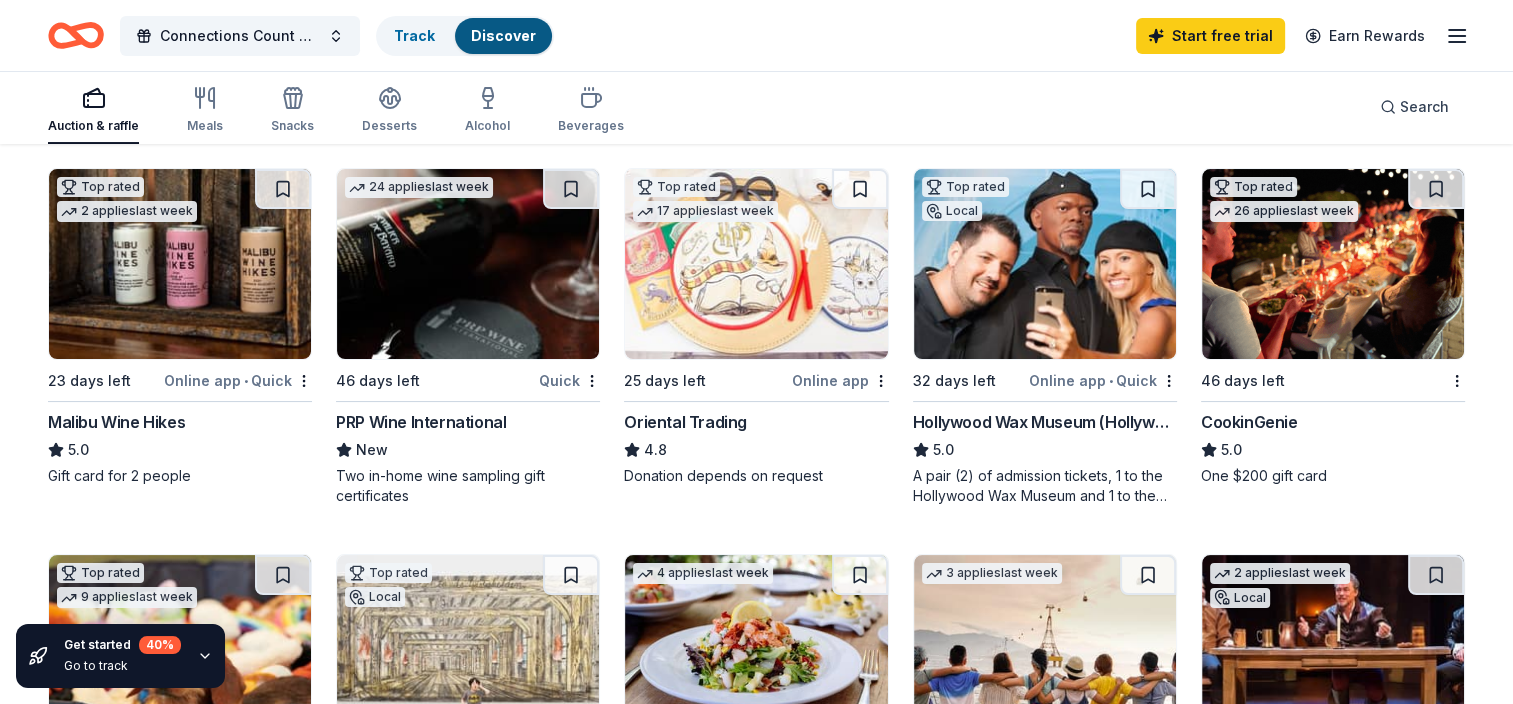click at bounding box center [1045, 264] 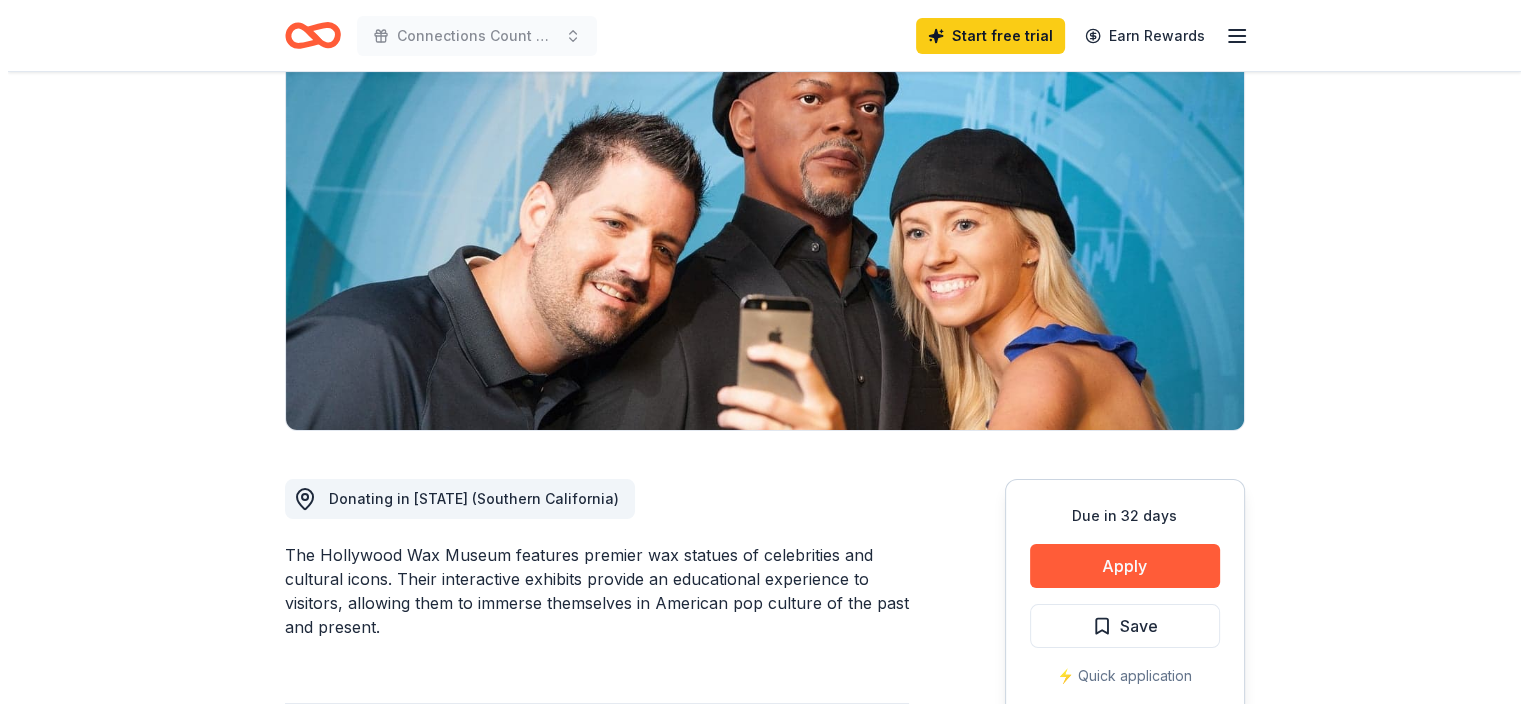 scroll, scrollTop: 300, scrollLeft: 0, axis: vertical 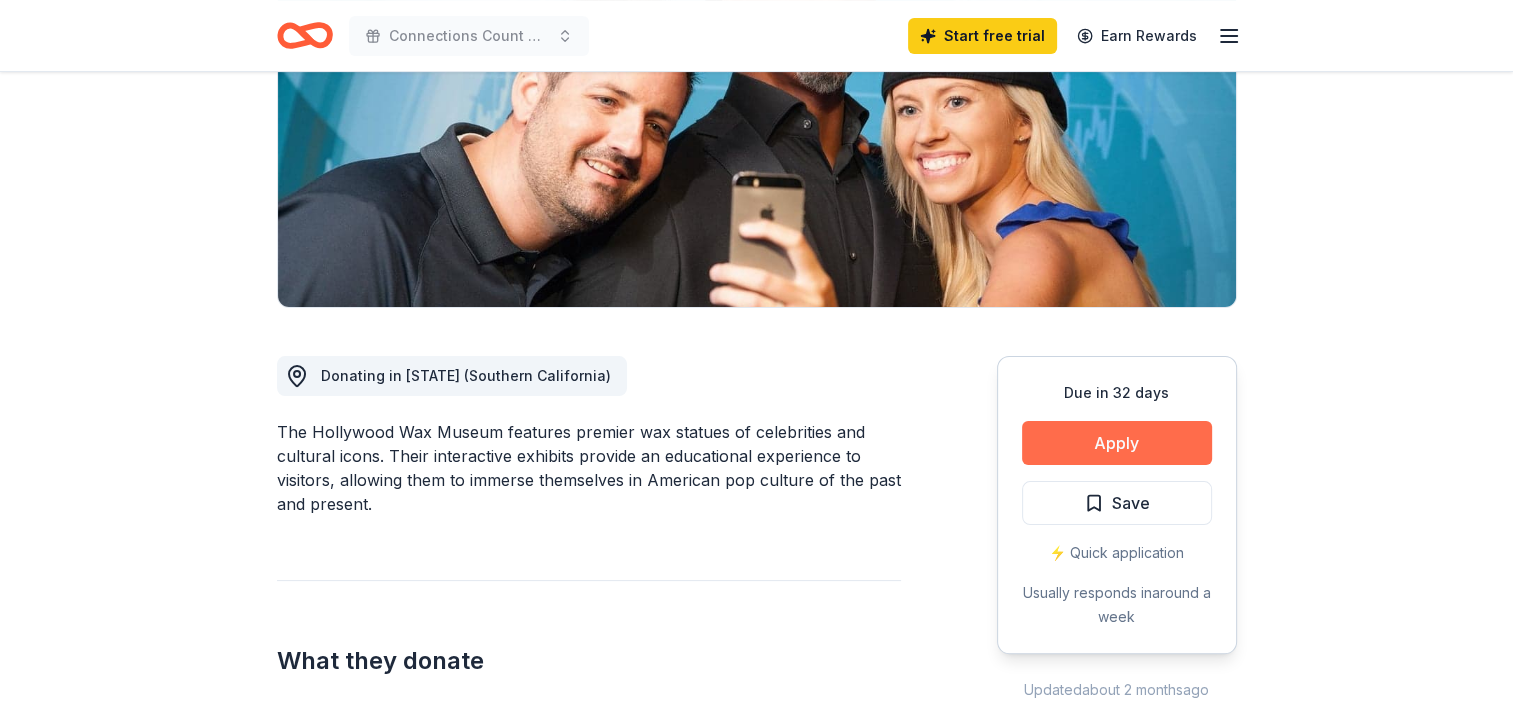 click on "Apply" at bounding box center [1117, 443] 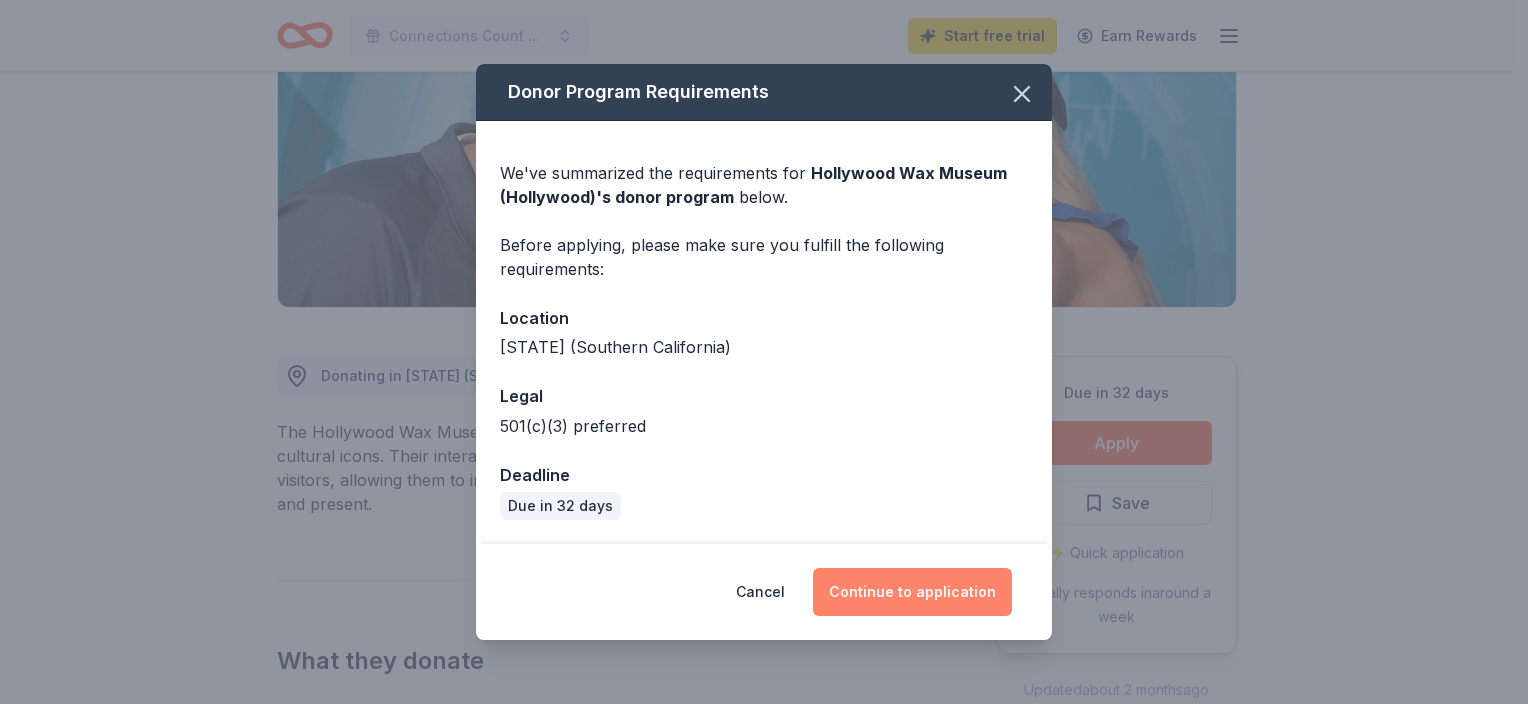 click on "Continue to application" at bounding box center [912, 592] 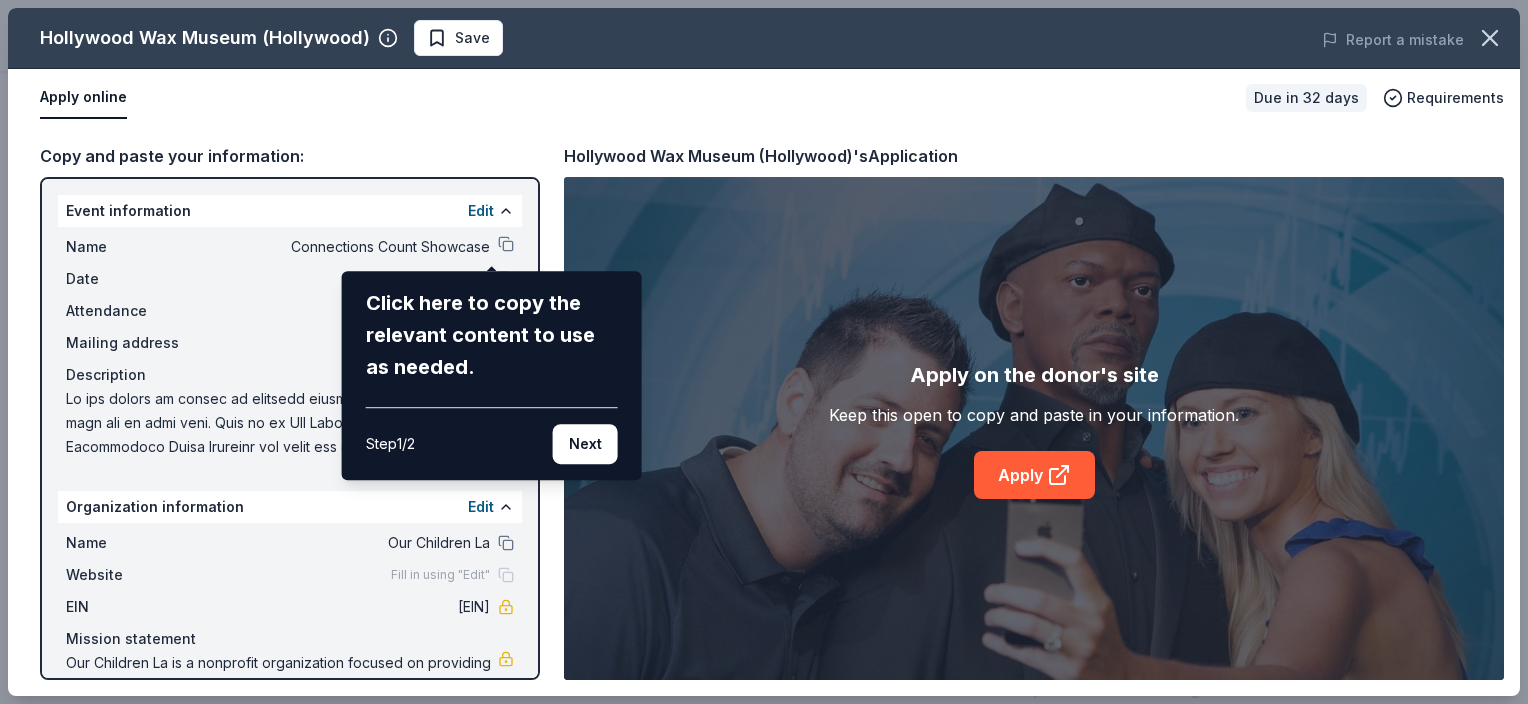 click on "Hollywood Wax Museum (Hollywood) Save Report a mistake Apply online Due in 32 days Requirements Copy and paste your information: Event information Edit Name Connections Count Showcase Click here to copy the relevant content to use as needed. Step 1 / 2 Next Date 09/27/25 Attendance 100 Mailing address Description Organization information Edit Name Our Children La Website Fill in using "Edit" EIN [EIN] Mission statement Our Children La is a nonprofit organization focused on providing human services. It is based in [CITY], [STATE]. It received its nonprofit status in 2011. Hollywood Wax Museum (Hollywood)'s Application Apply on the donor's site Keep this open to copy and paste in your information. Apply" at bounding box center (764, 352) 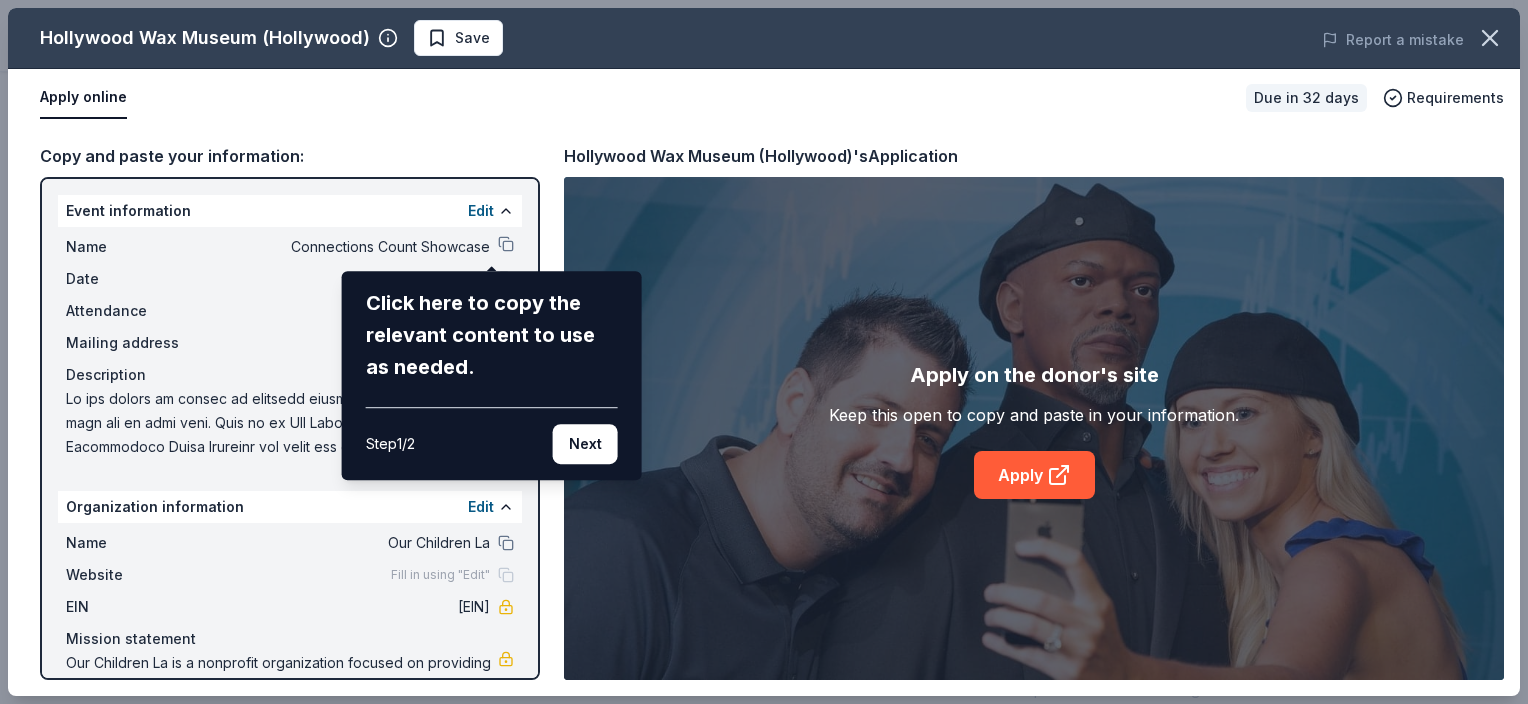 click on "Hollywood Wax Museum (Hollywood) Save Report a mistake Apply online Due in 32 days Requirements Copy and paste your information: Event information Edit Name Connections Count Showcase Click here to copy the relevant content to use as needed. Step 1 / 2 Next Date 09/27/25 Attendance 100 Mailing address Description Organization information Edit Name Our Children La Website Fill in using "Edit" EIN [EIN] Mission statement Our Children La is a nonprofit organization focused on providing human services. It is based in [CITY], [STATE]. It received its nonprofit status in 2011. Hollywood Wax Museum (Hollywood)'s Application Apply on the donor's site Keep this open to copy and paste in your information. Apply" at bounding box center (764, 352) 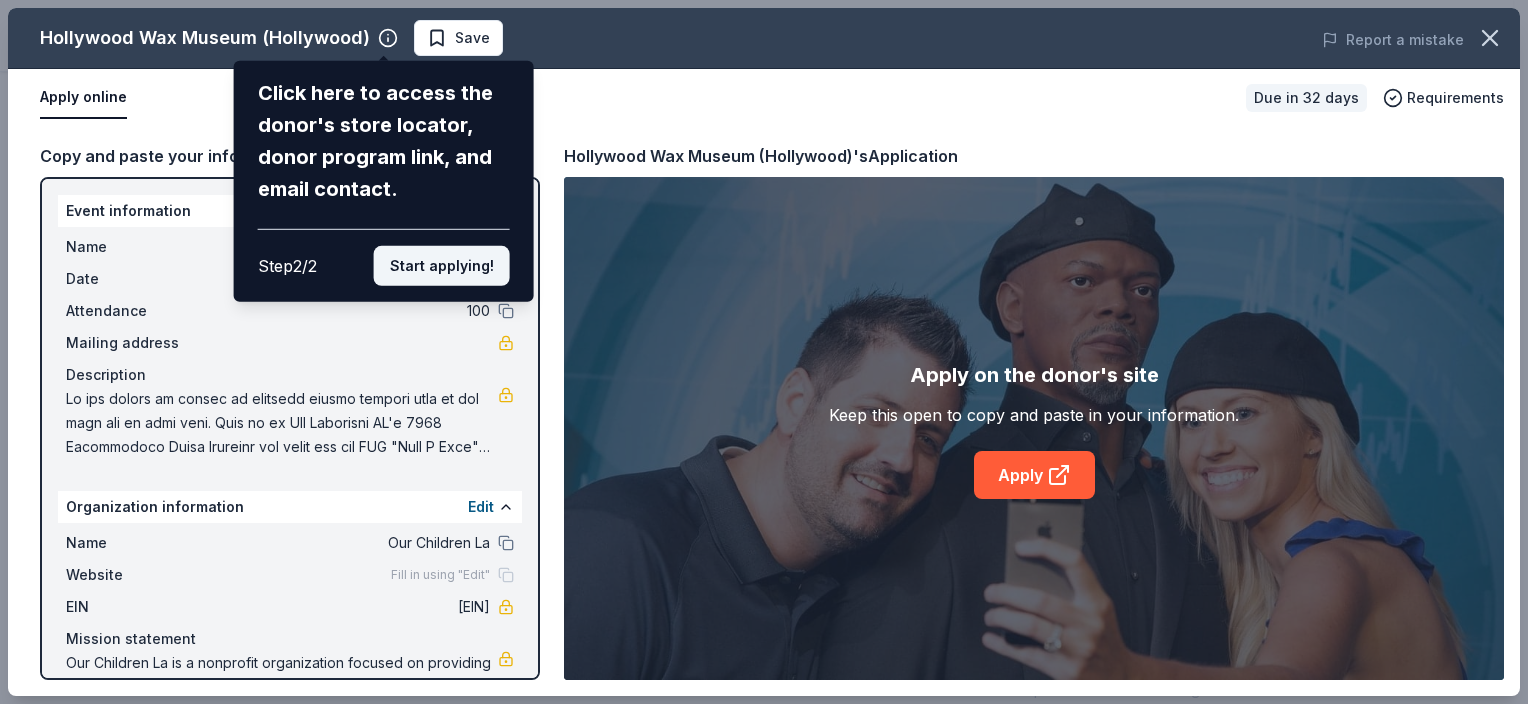 click on "Start applying!" at bounding box center [442, 266] 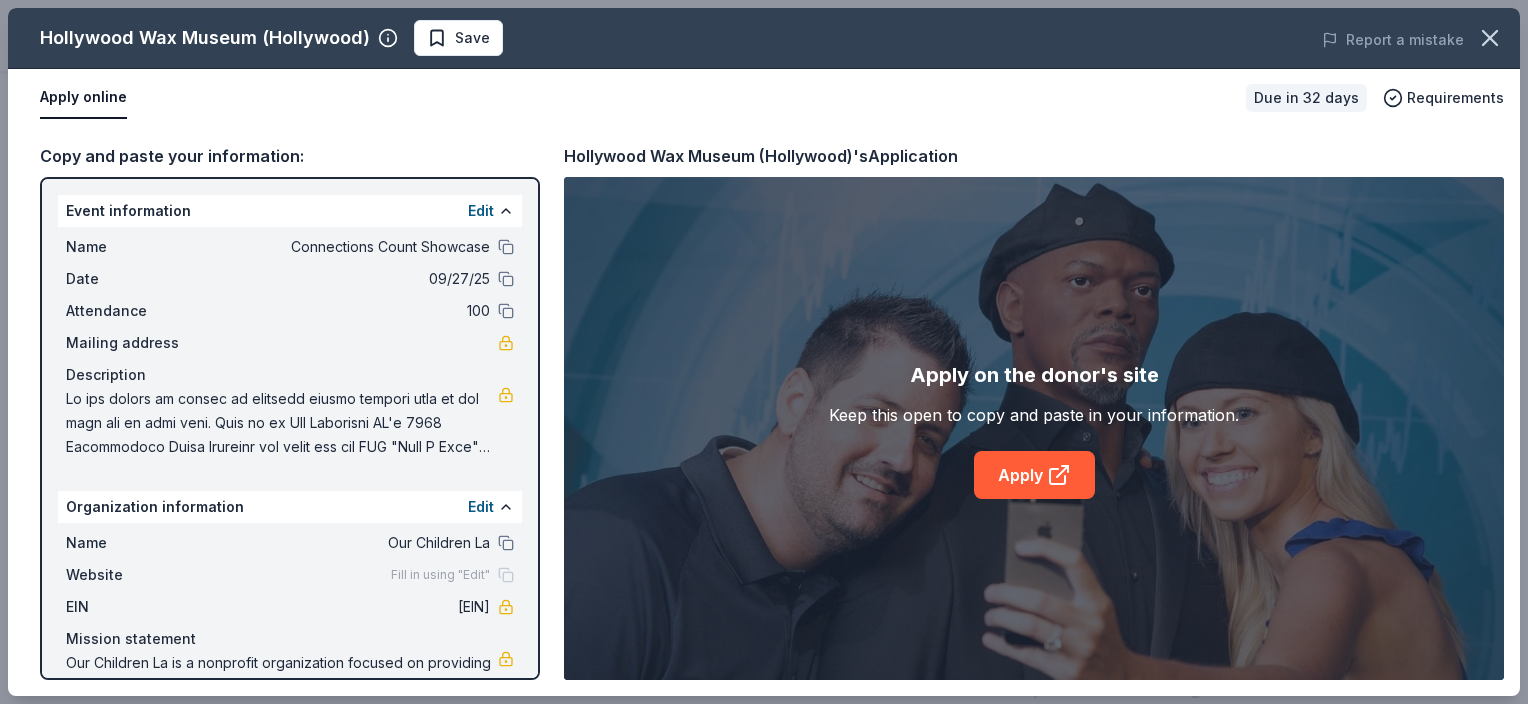 click on "Hollywood Wax Museum (Hollywood) Save Report a mistake Apply online Due in 32 days Requirements Copy and paste your information: Event information Edit Name Connections Count Showcase Date 09/27/25 Attendance 100 Mailing address Description Organization information Edit Name Our Children La Website Fill in using "Edit" EIN [EIN] Mission statement Our Children La is a nonprofit organization focused on providing human services. It is based in [CITY], [STATE]. It received its nonprofit status in 2011. Hollywood Wax Museum (Hollywood)'s Application Apply on the donor's site Keep this open to copy and paste in your information. Apply" at bounding box center (764, 352) 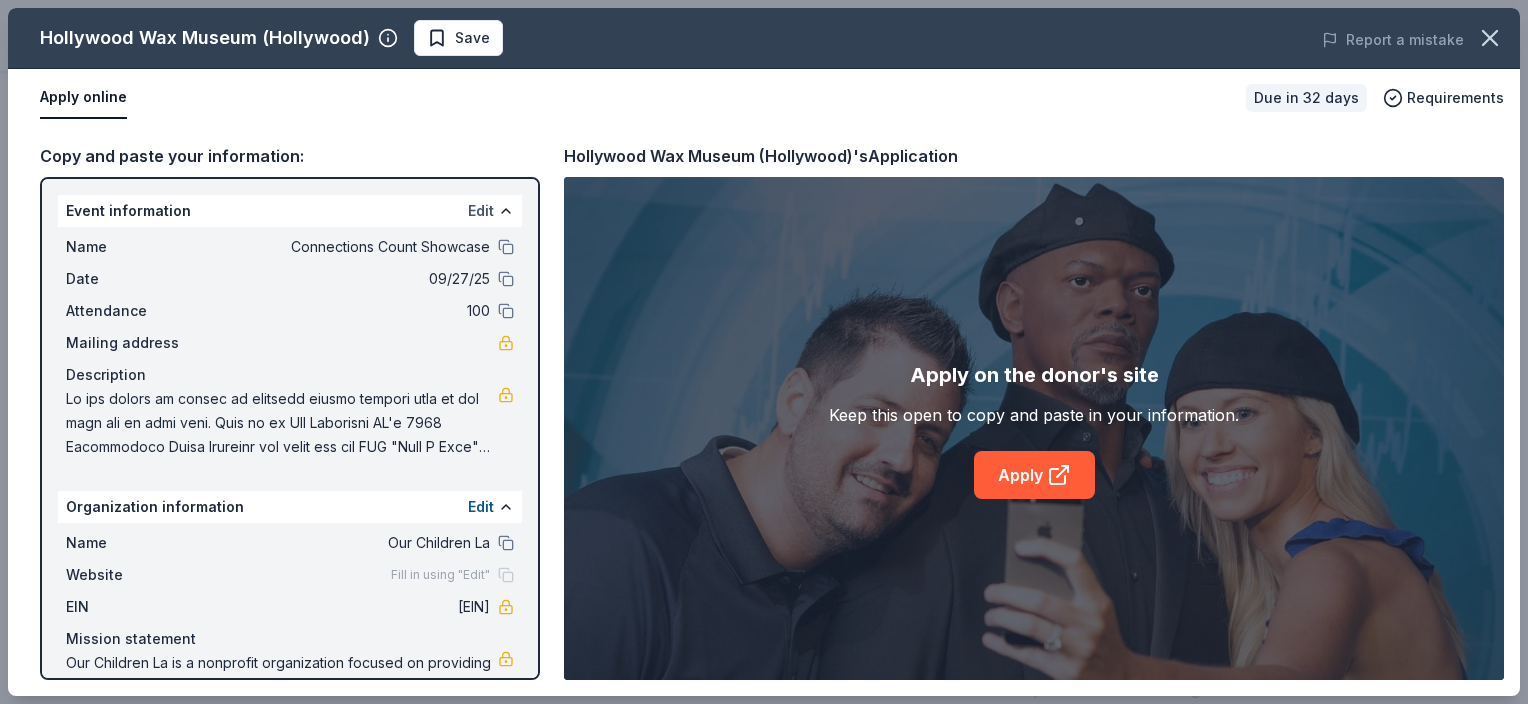 click on "Edit" at bounding box center (481, 211) 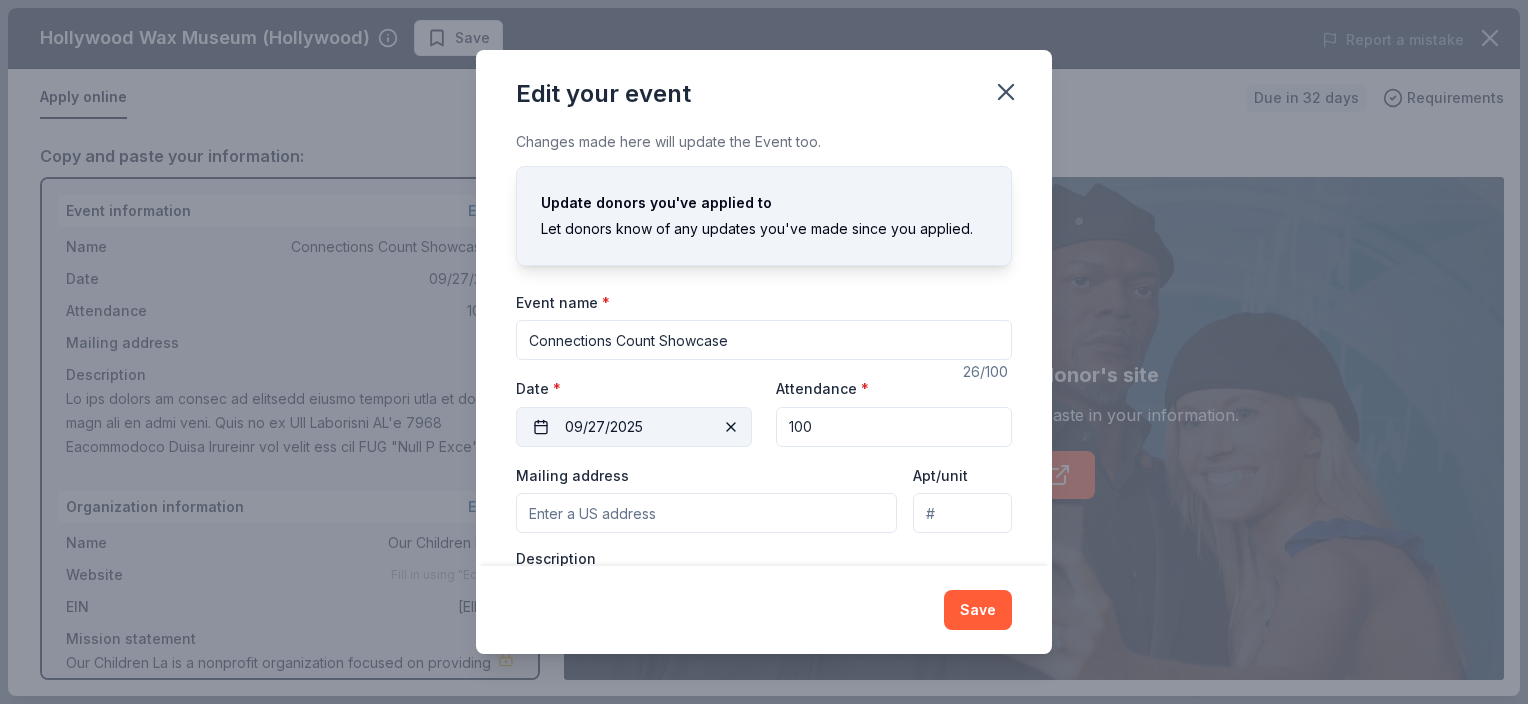 click on "09/27/2025" at bounding box center [634, 427] 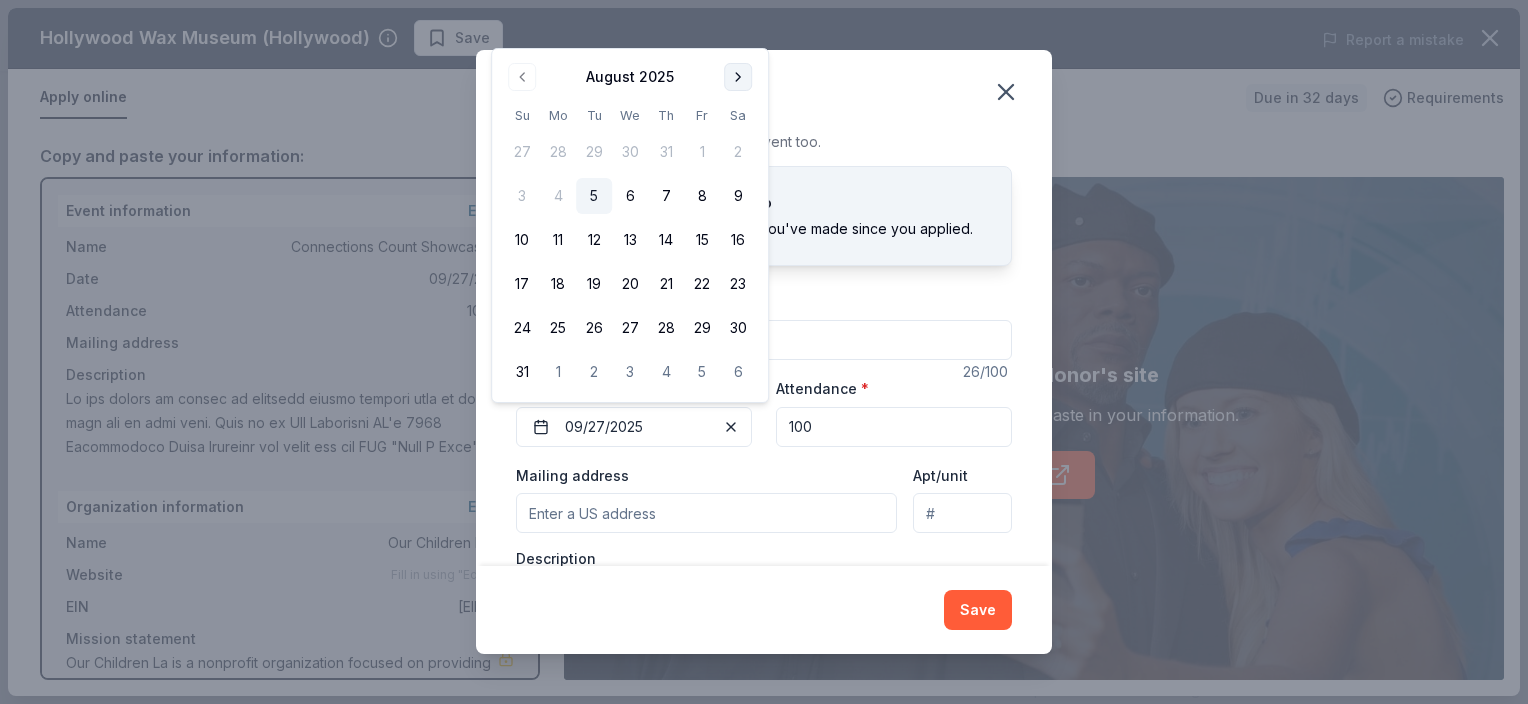 click at bounding box center [738, 77] 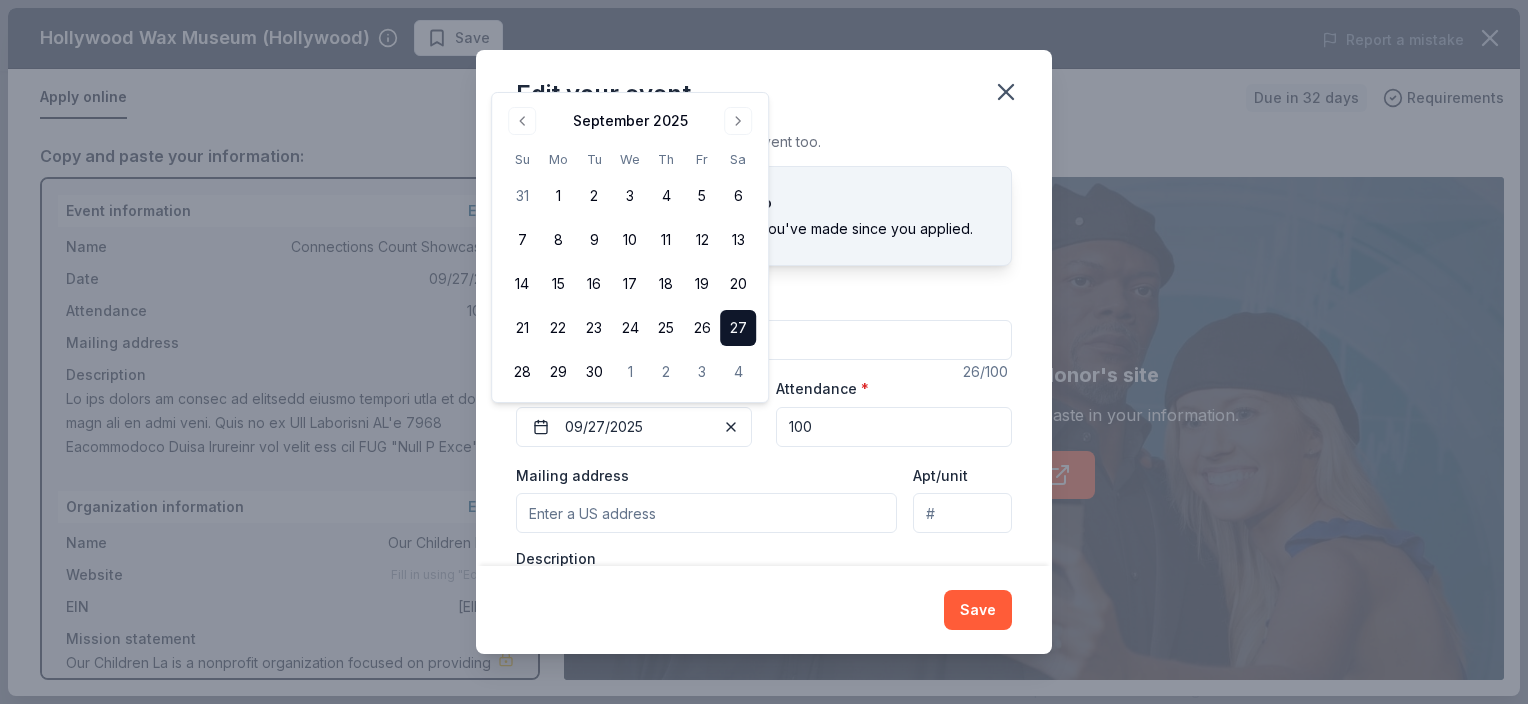 click on "Edit your   event" at bounding box center (764, 90) 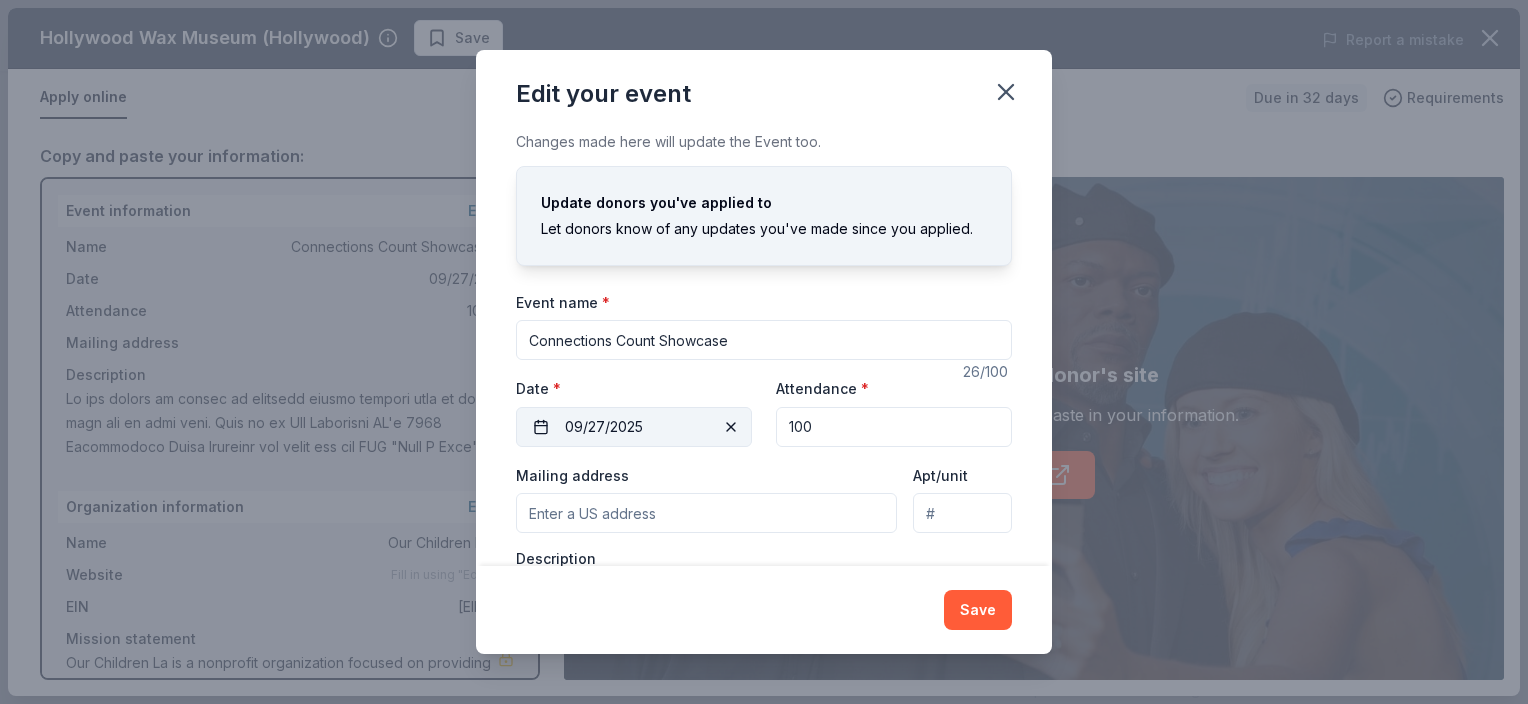 click on "09/27/2025" at bounding box center [634, 427] 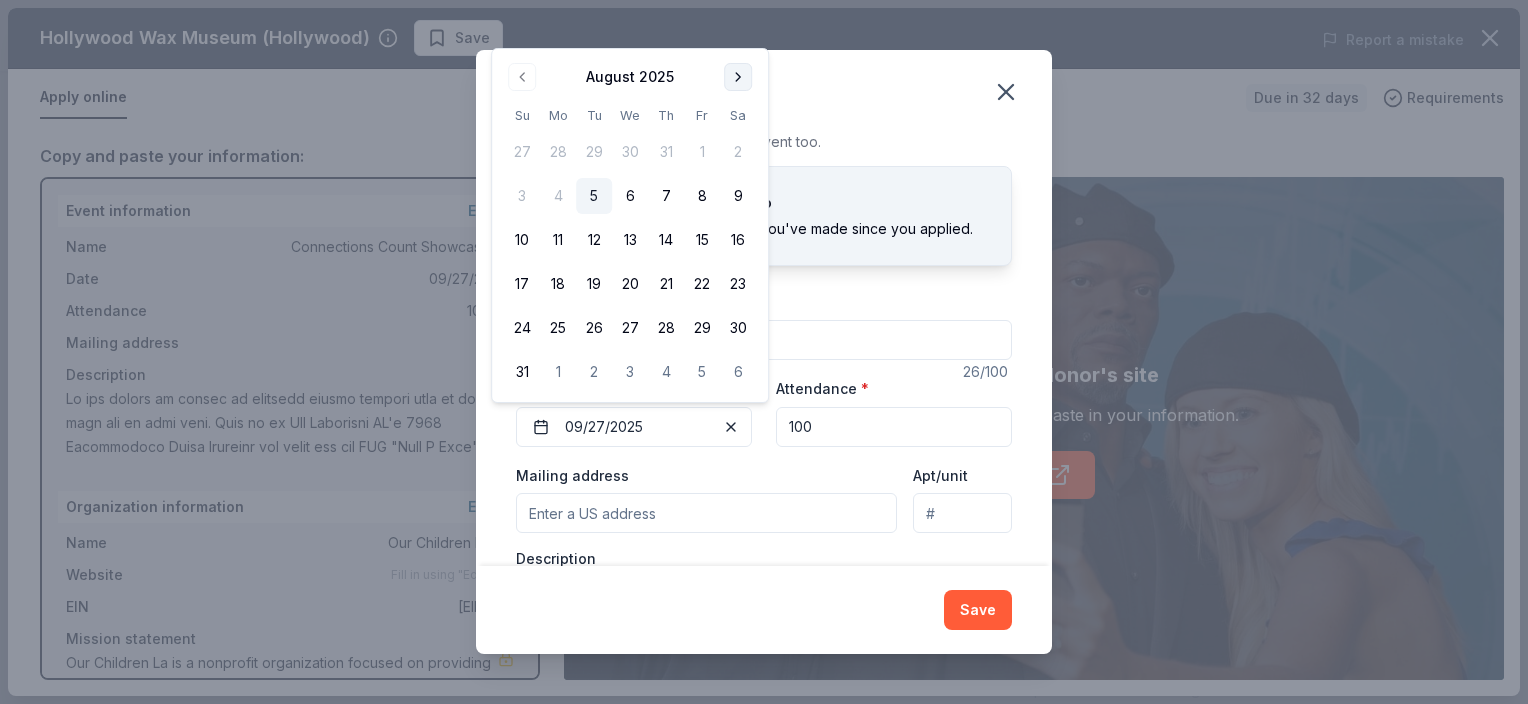 click at bounding box center (738, 77) 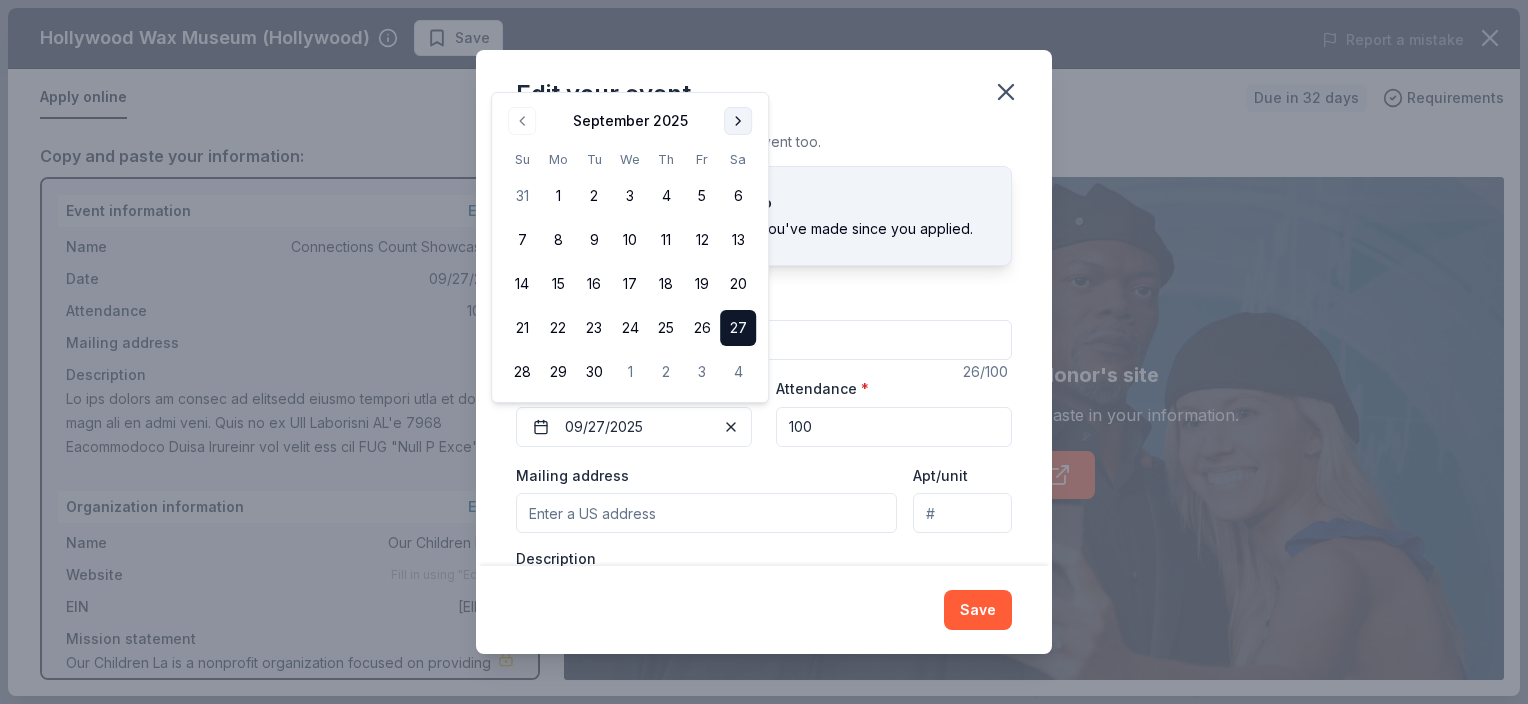 click at bounding box center [738, 121] 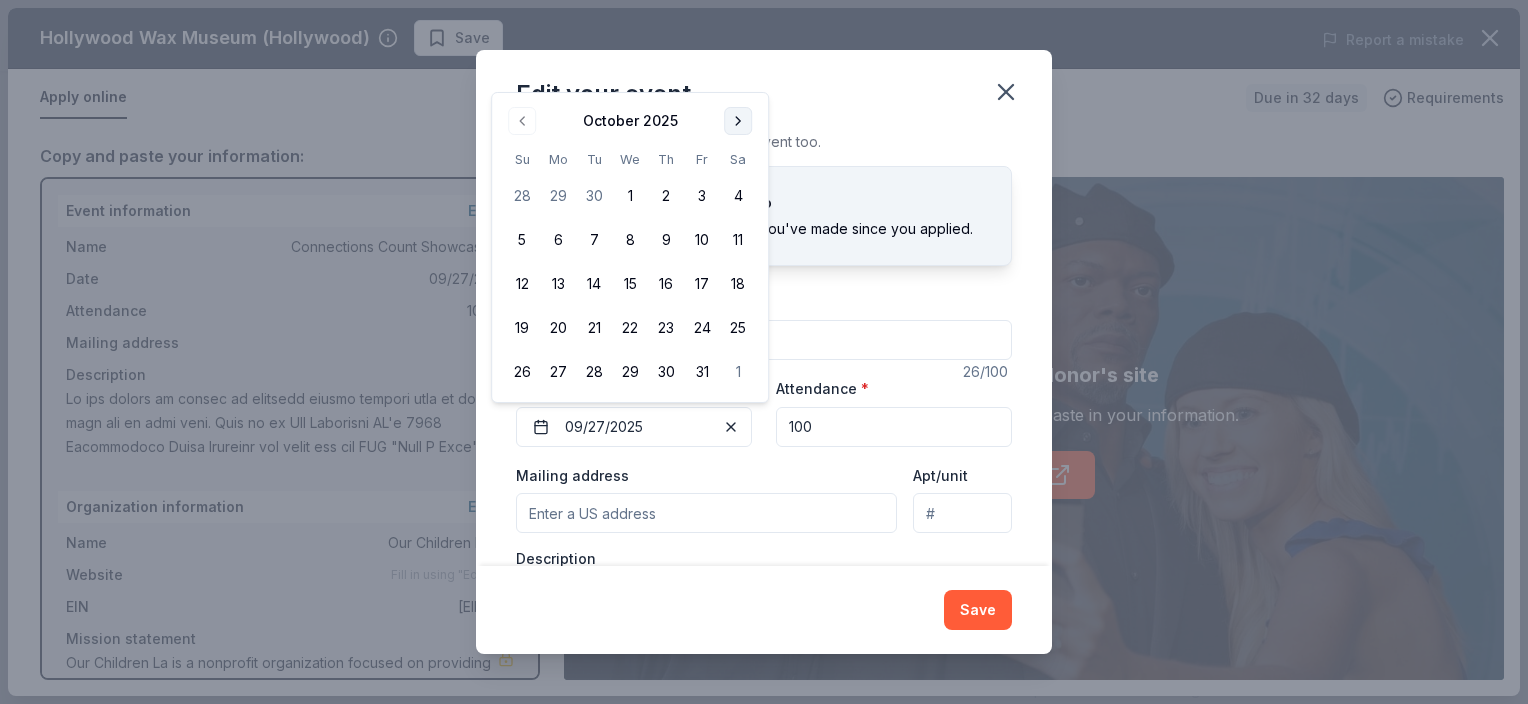 click at bounding box center [738, 121] 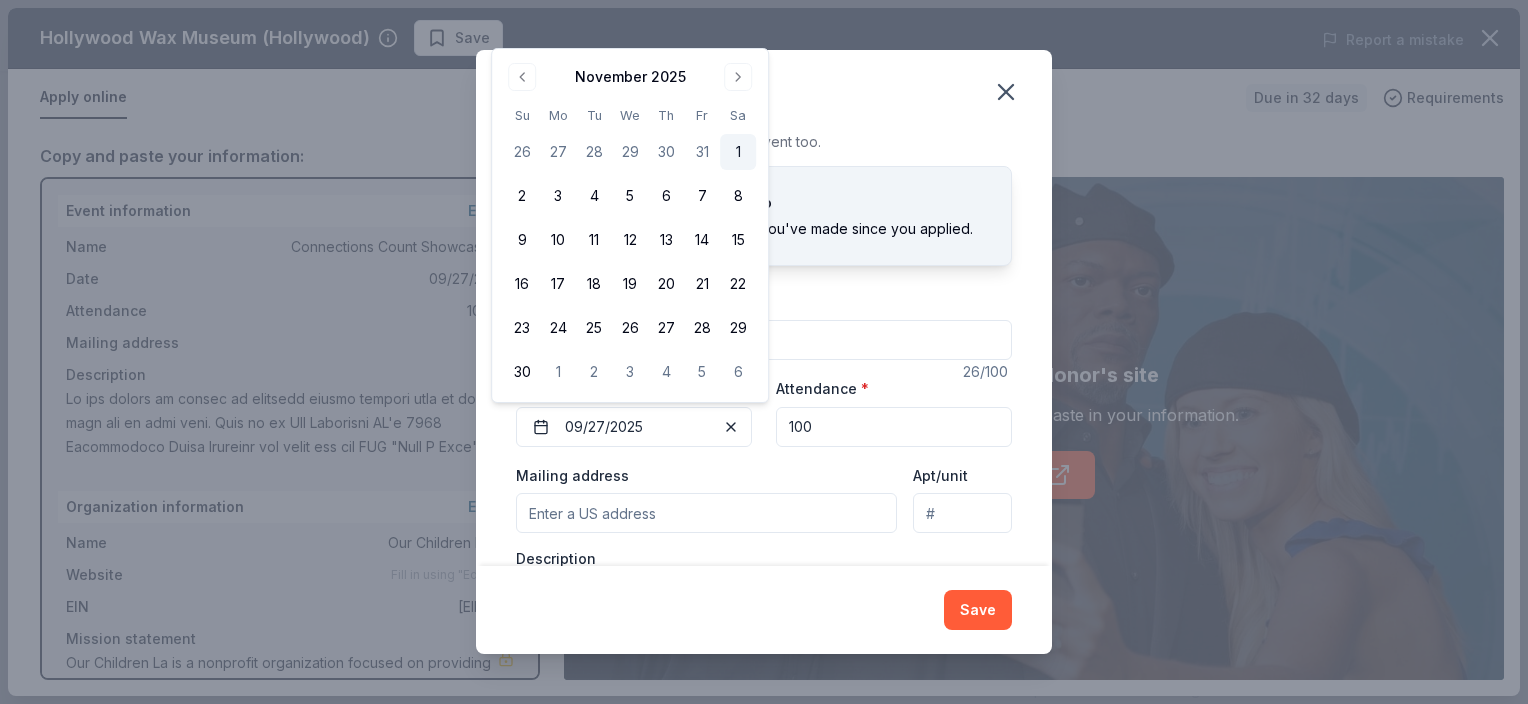 click on "1" at bounding box center (738, 152) 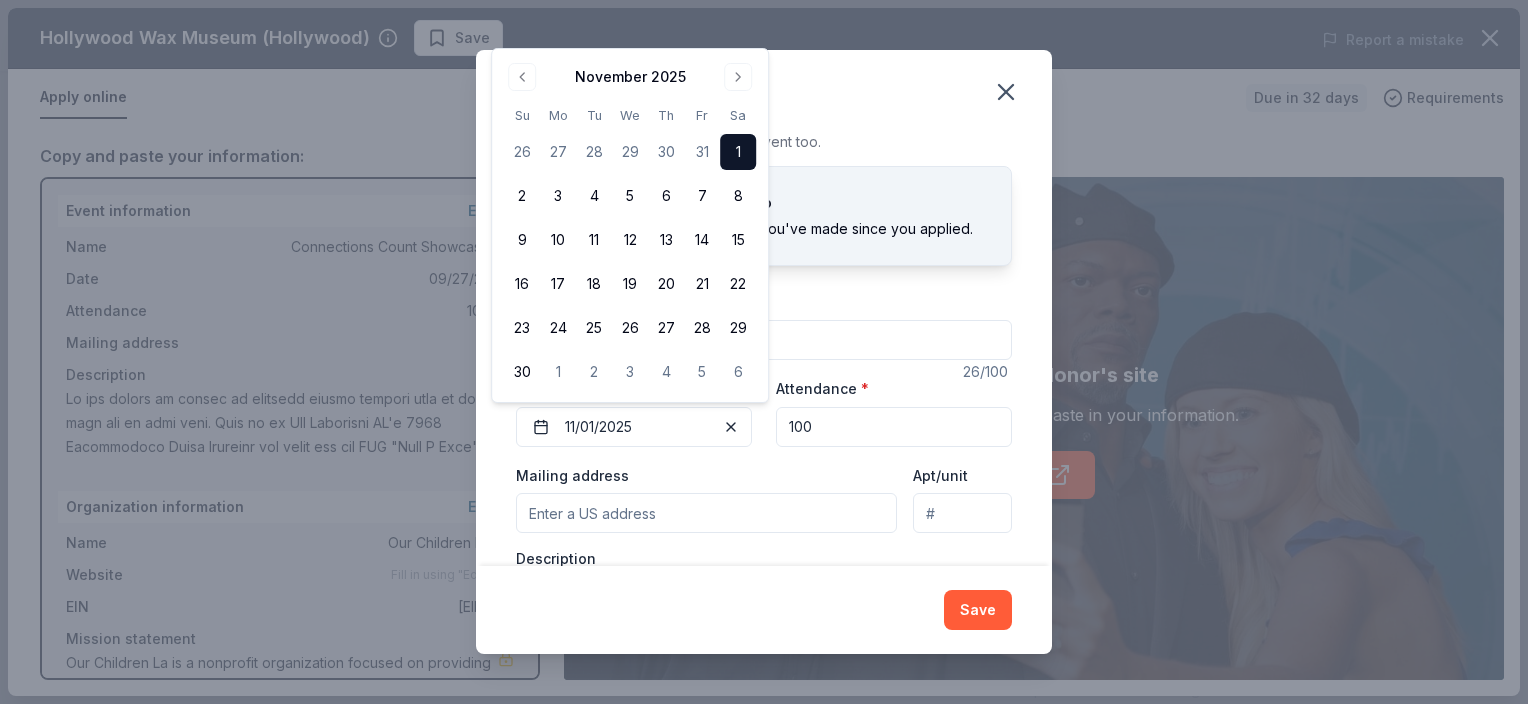 click on "Mailing address" at bounding box center [706, 513] 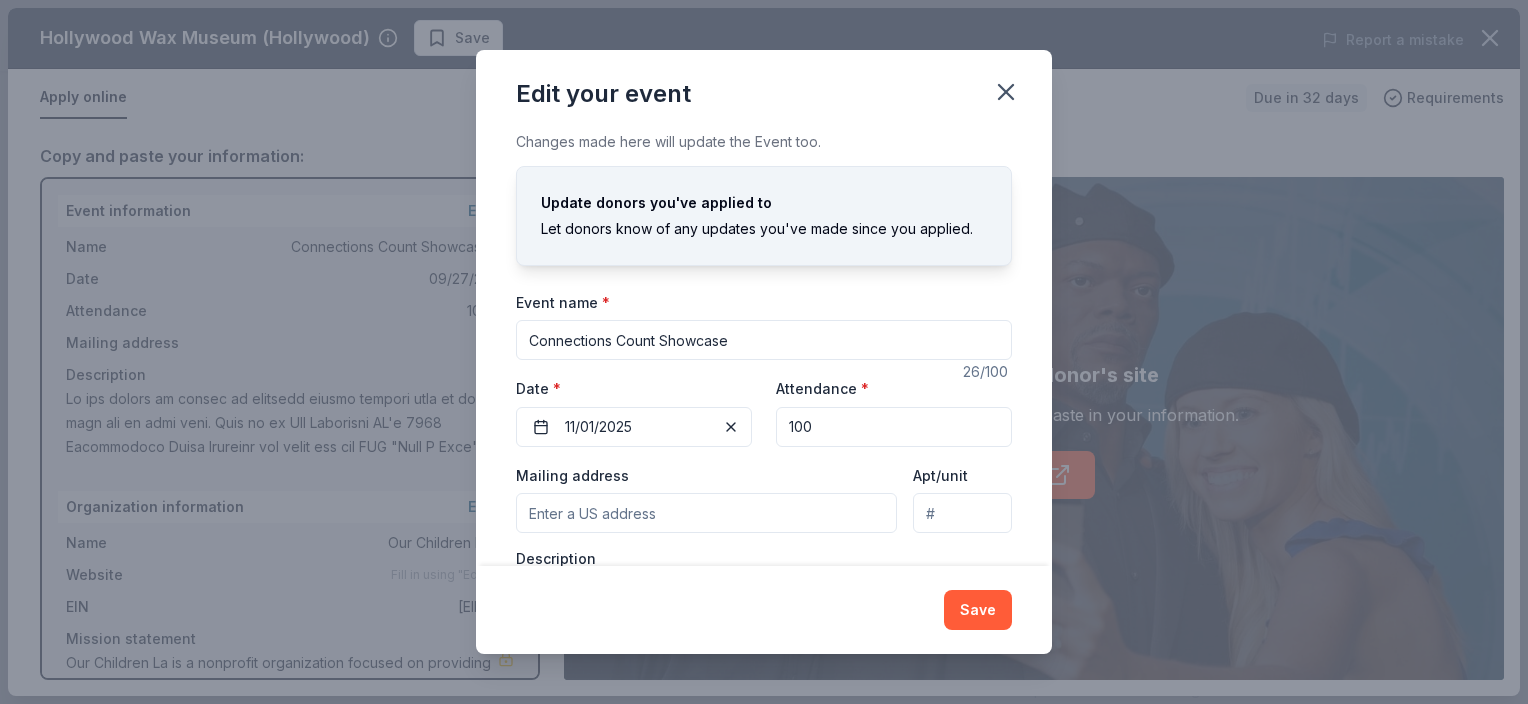 scroll, scrollTop: 100, scrollLeft: 0, axis: vertical 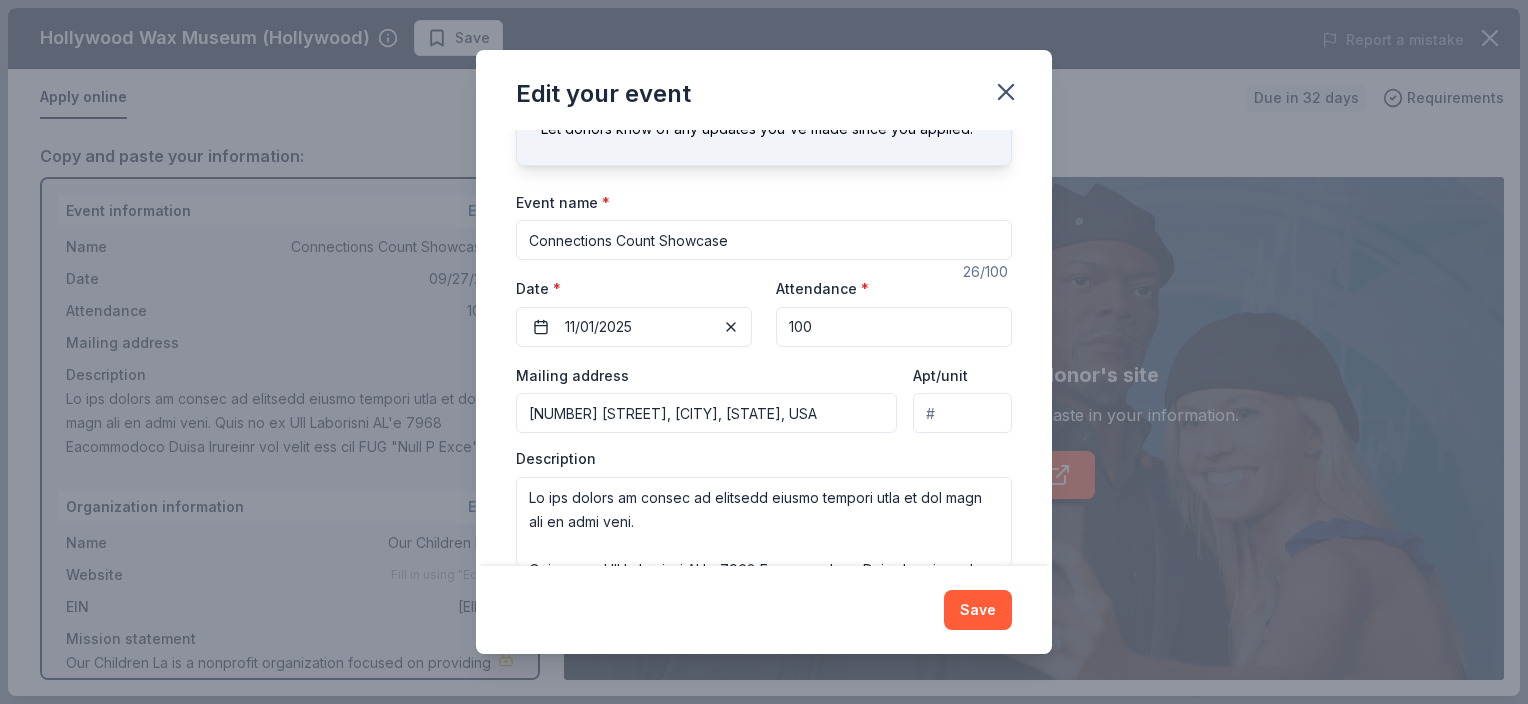 type on "[NUMBER] [STREET], [CITY], [STATE], [POSTAL_CODE]" 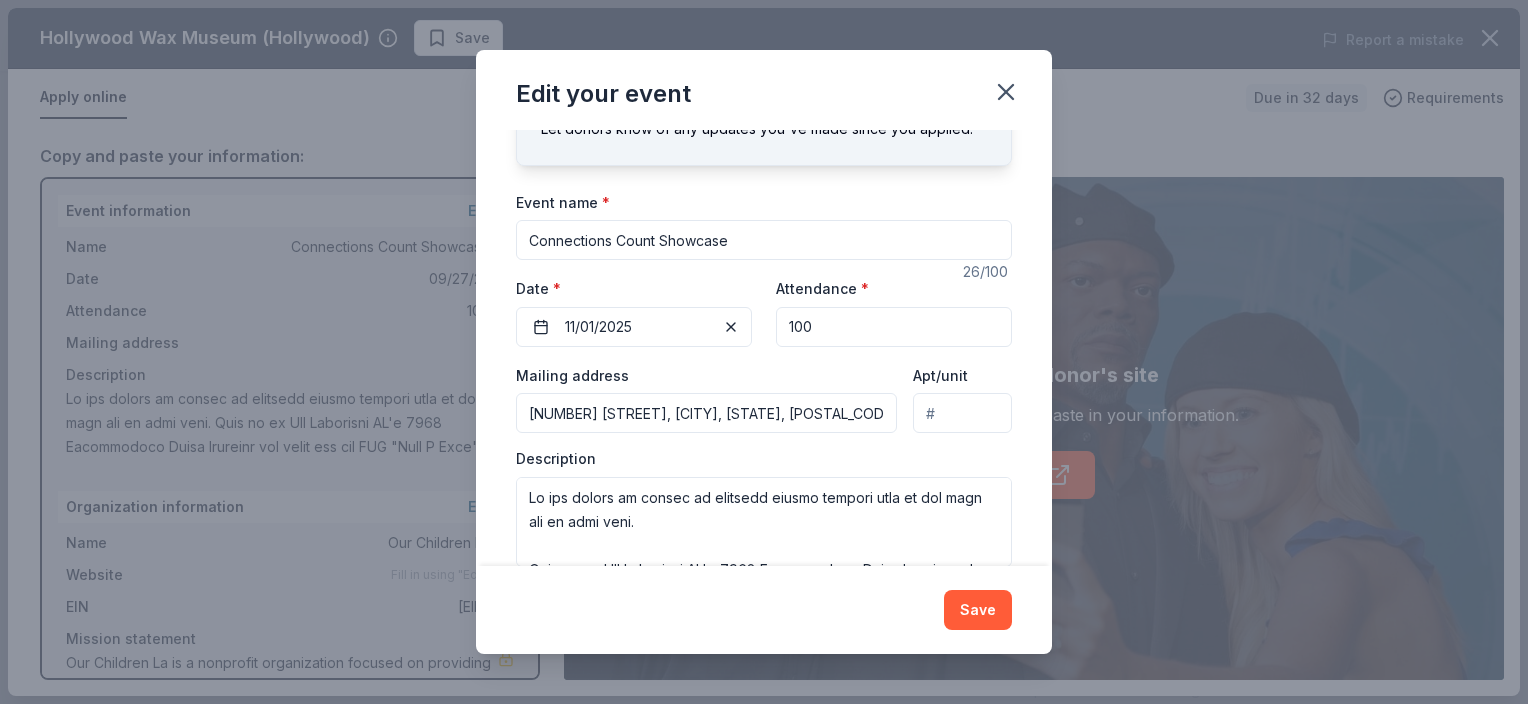click on "Apt/unit" at bounding box center [962, 413] 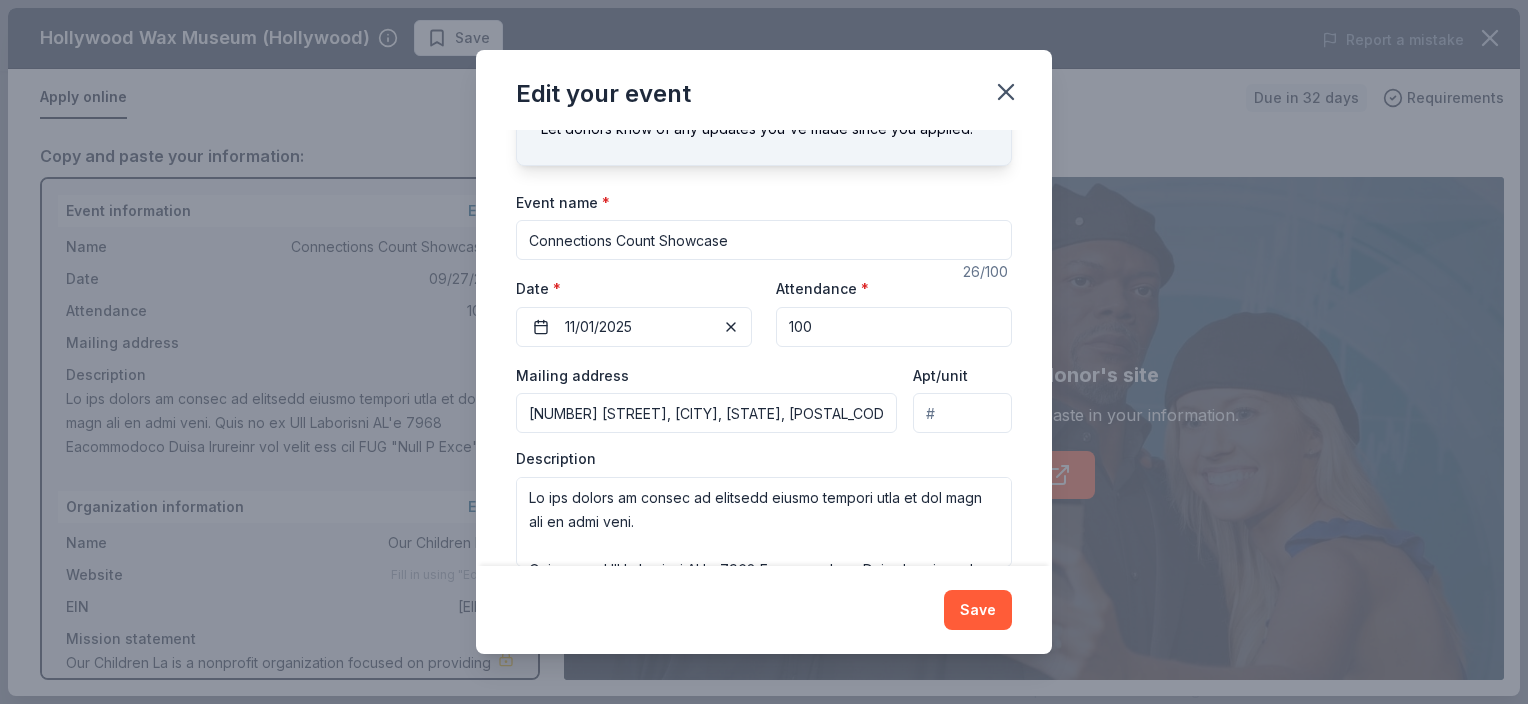 type on "#[APARTMENT_NUMBER]" 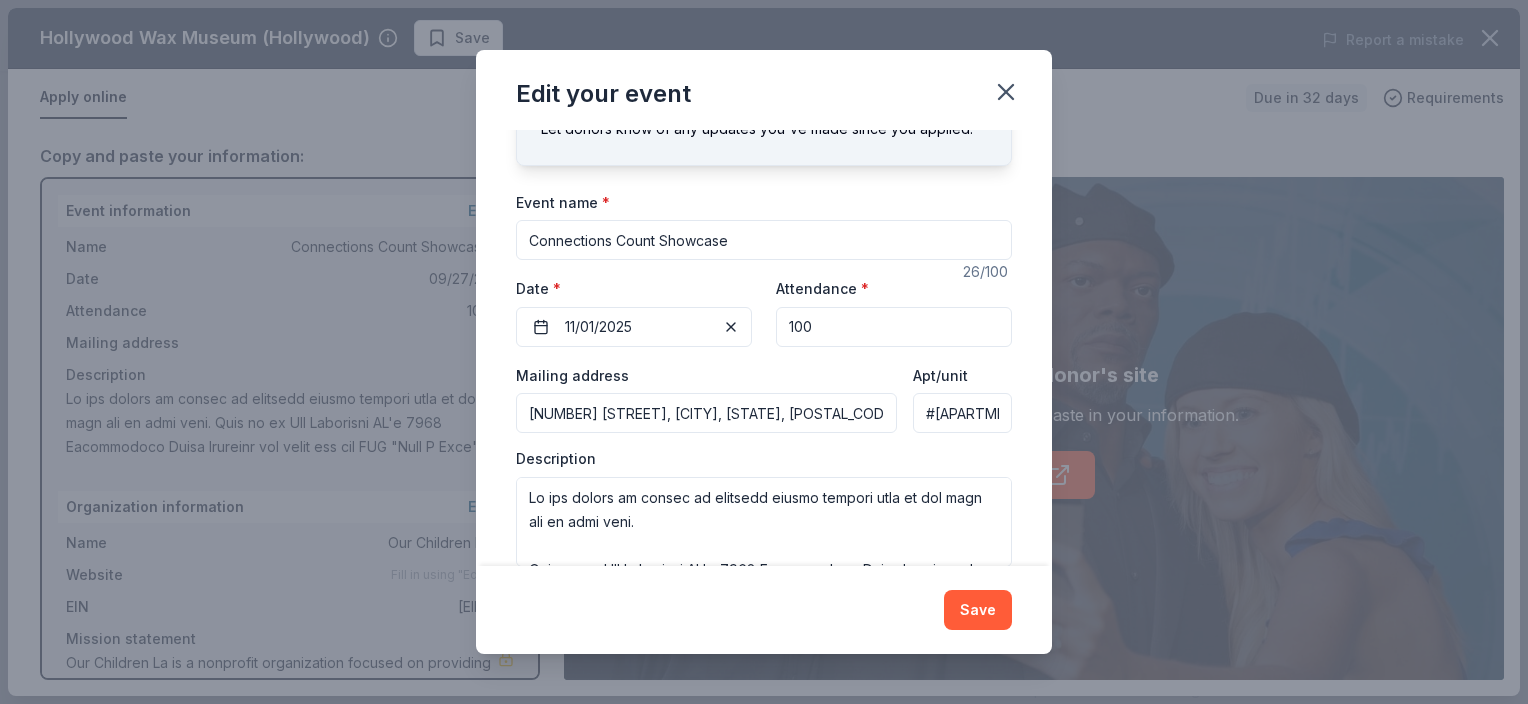 scroll, scrollTop: 100, scrollLeft: 0, axis: vertical 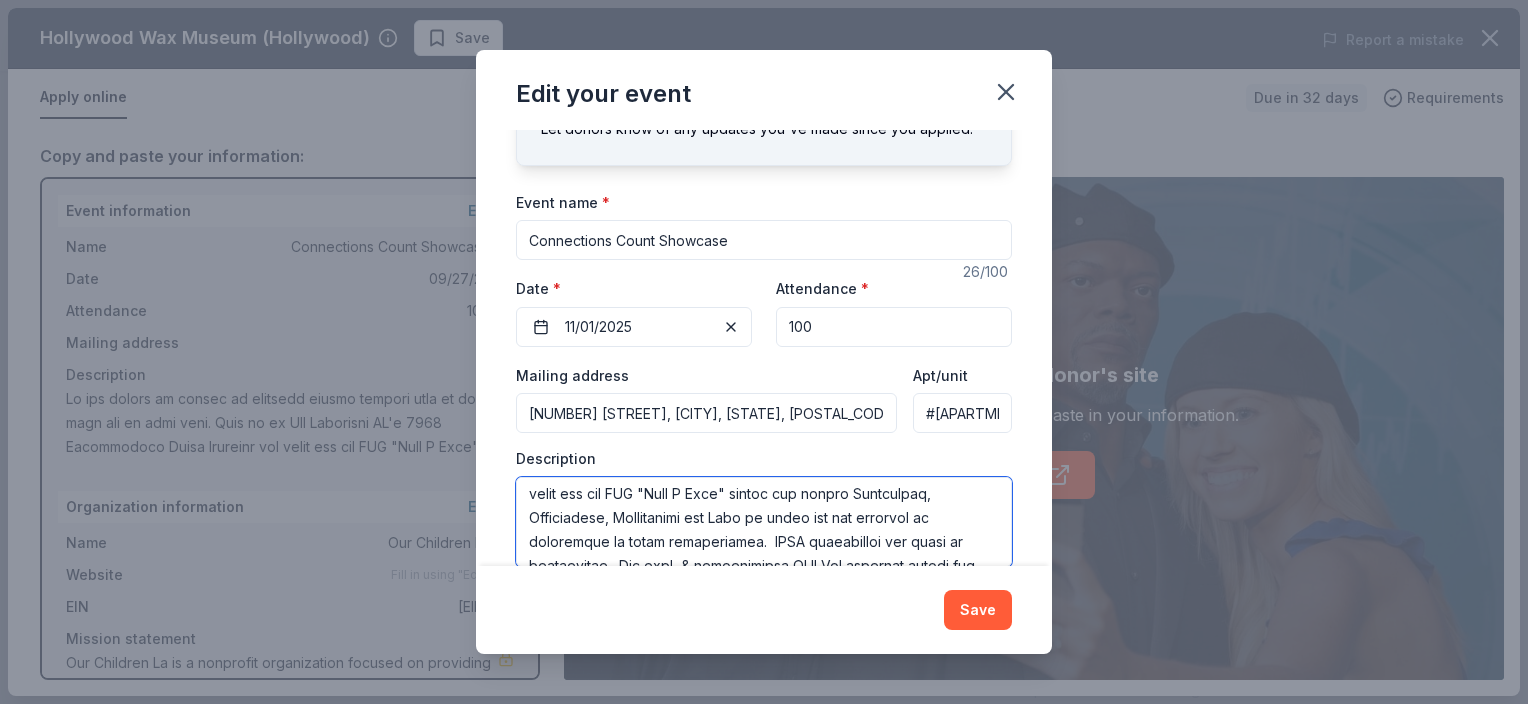 click at bounding box center (764, 522) 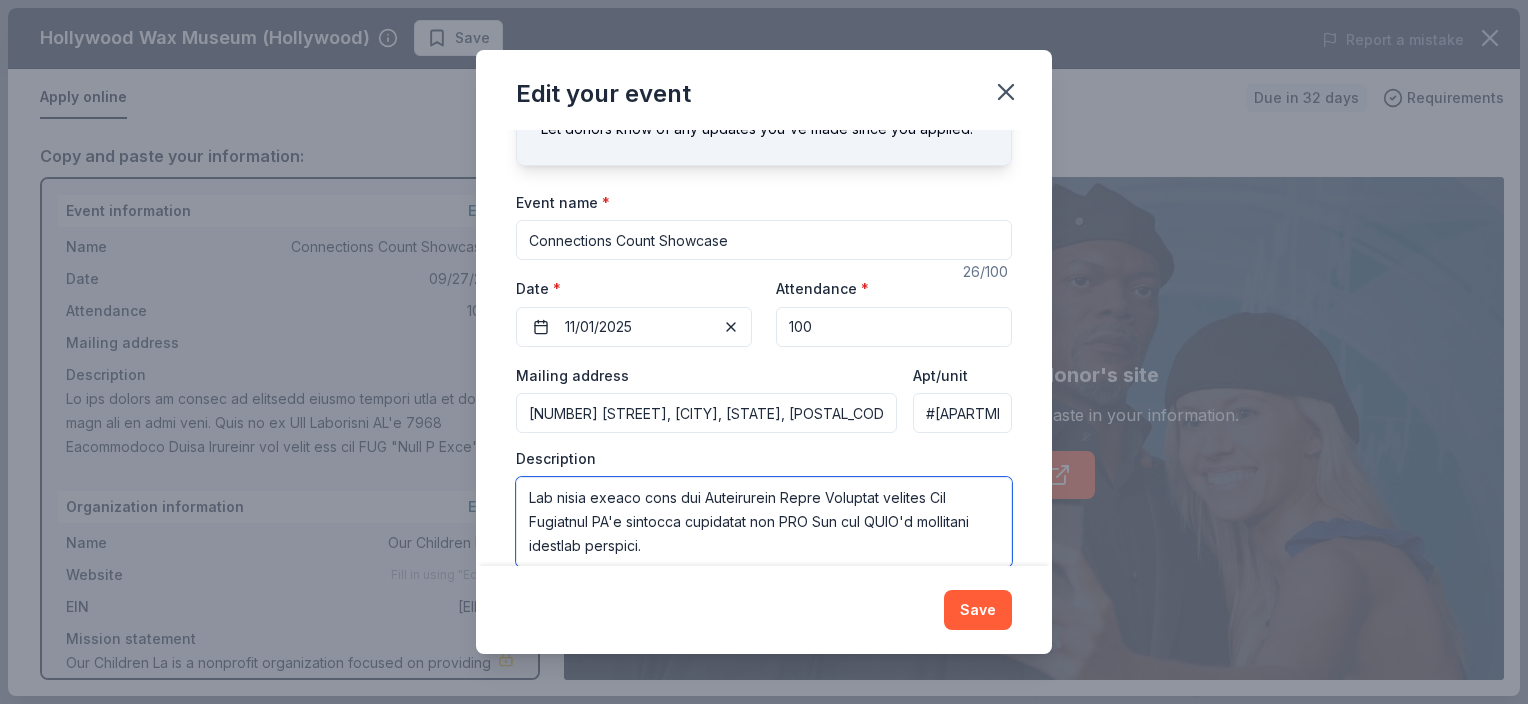 scroll, scrollTop: 564, scrollLeft: 0, axis: vertical 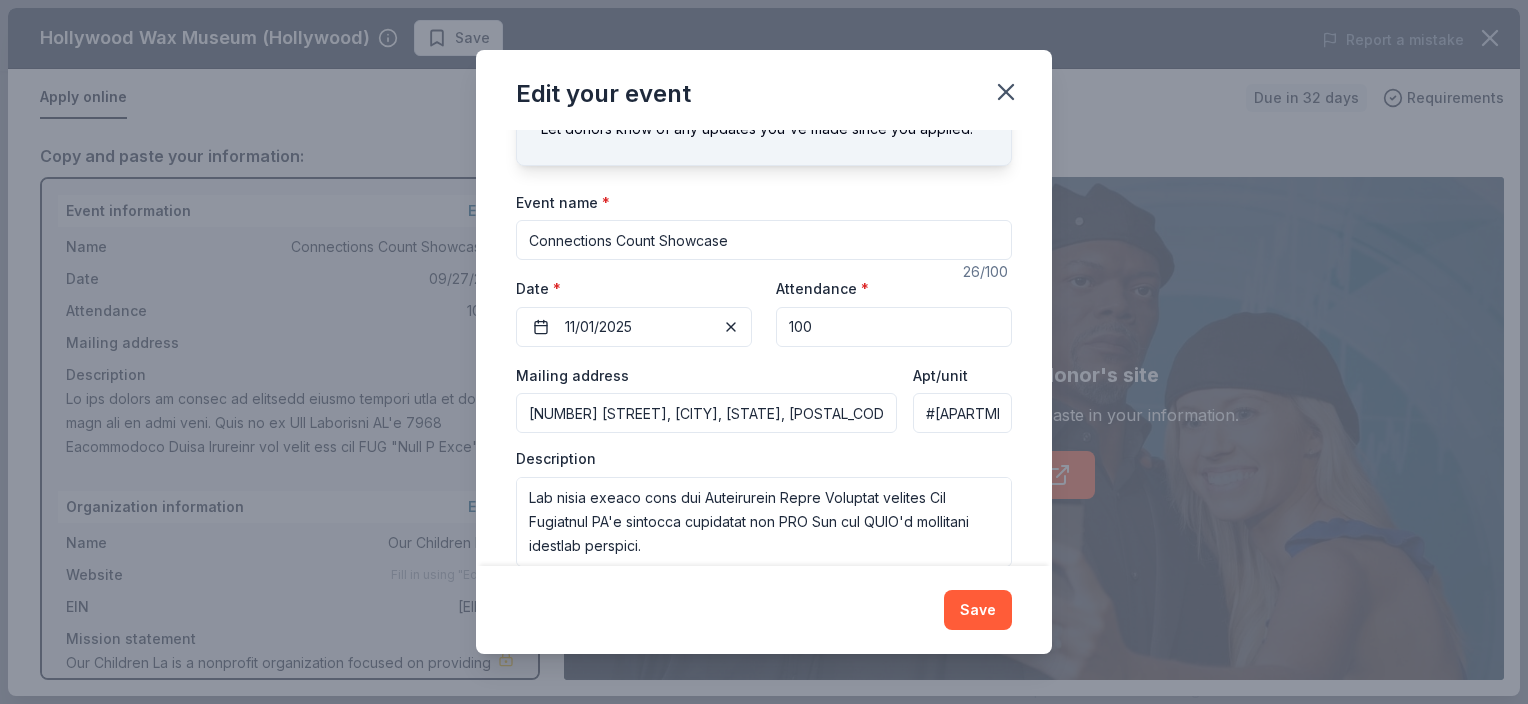 click on "Save" at bounding box center (978, 610) 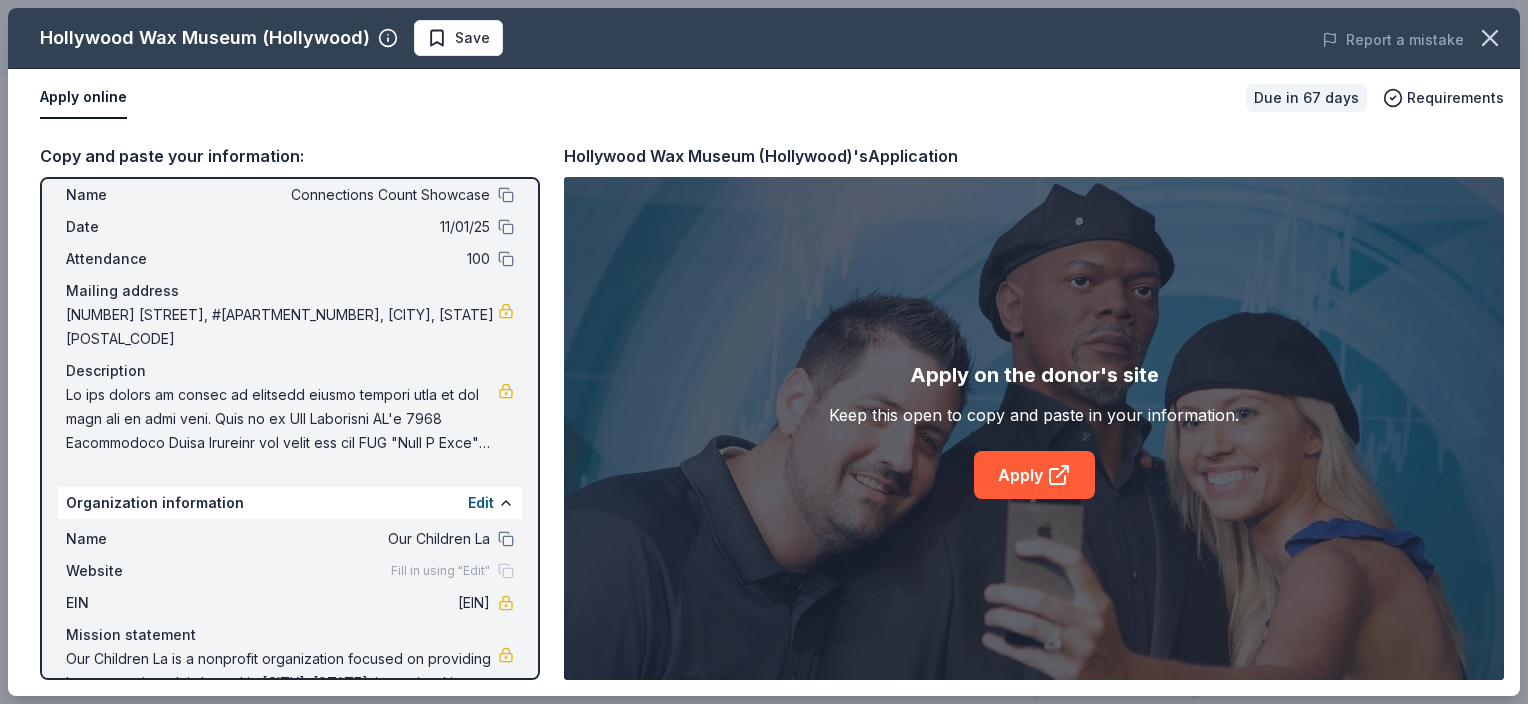 scroll, scrollTop: 92, scrollLeft: 0, axis: vertical 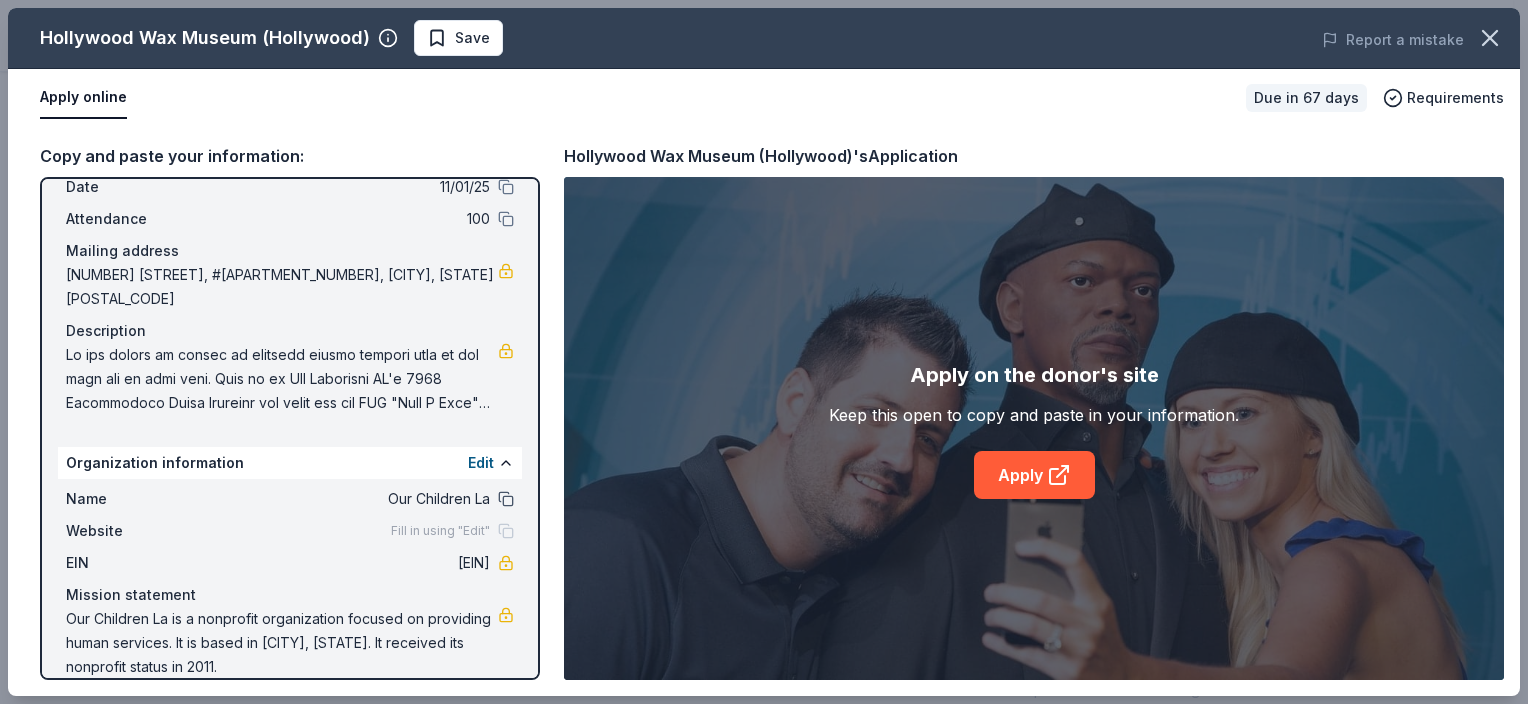 click at bounding box center (506, 499) 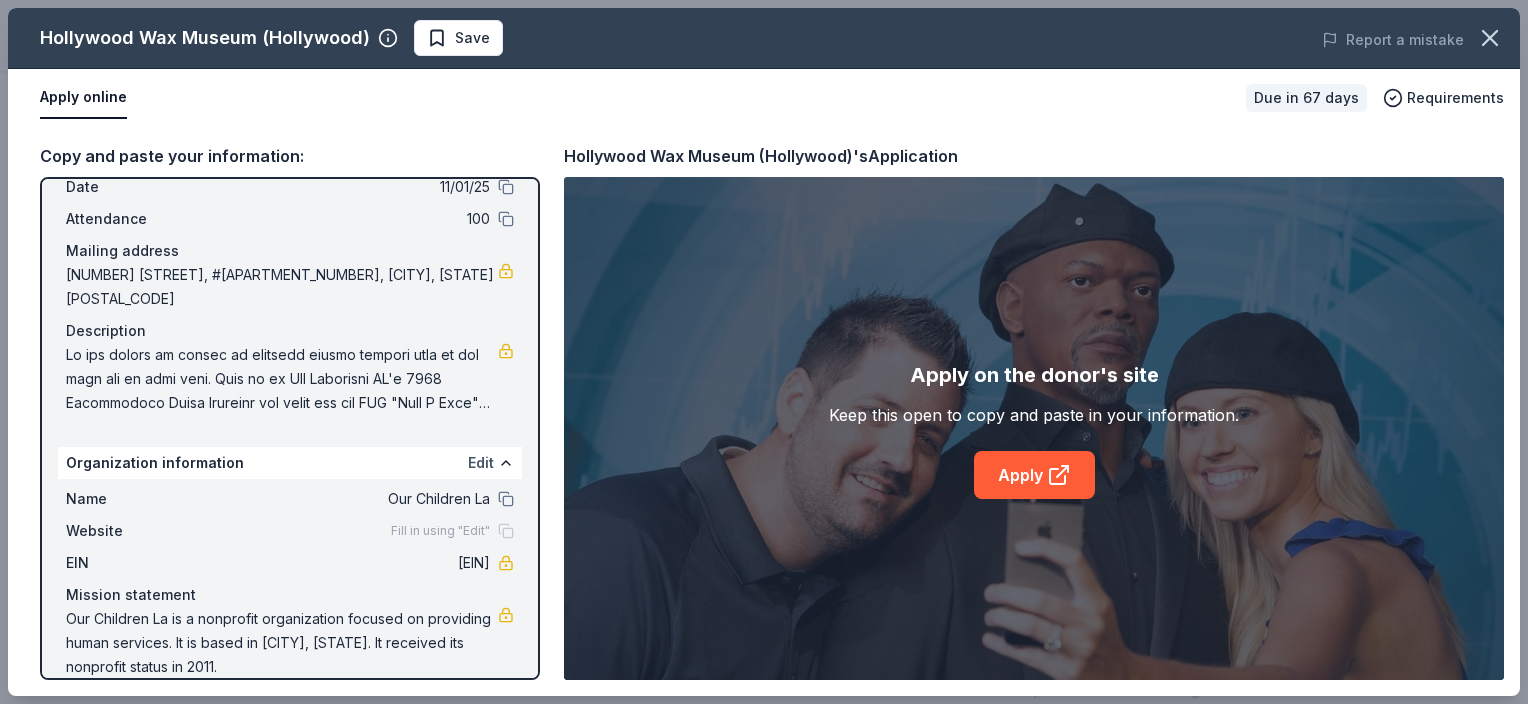 click on "Edit" at bounding box center [481, 463] 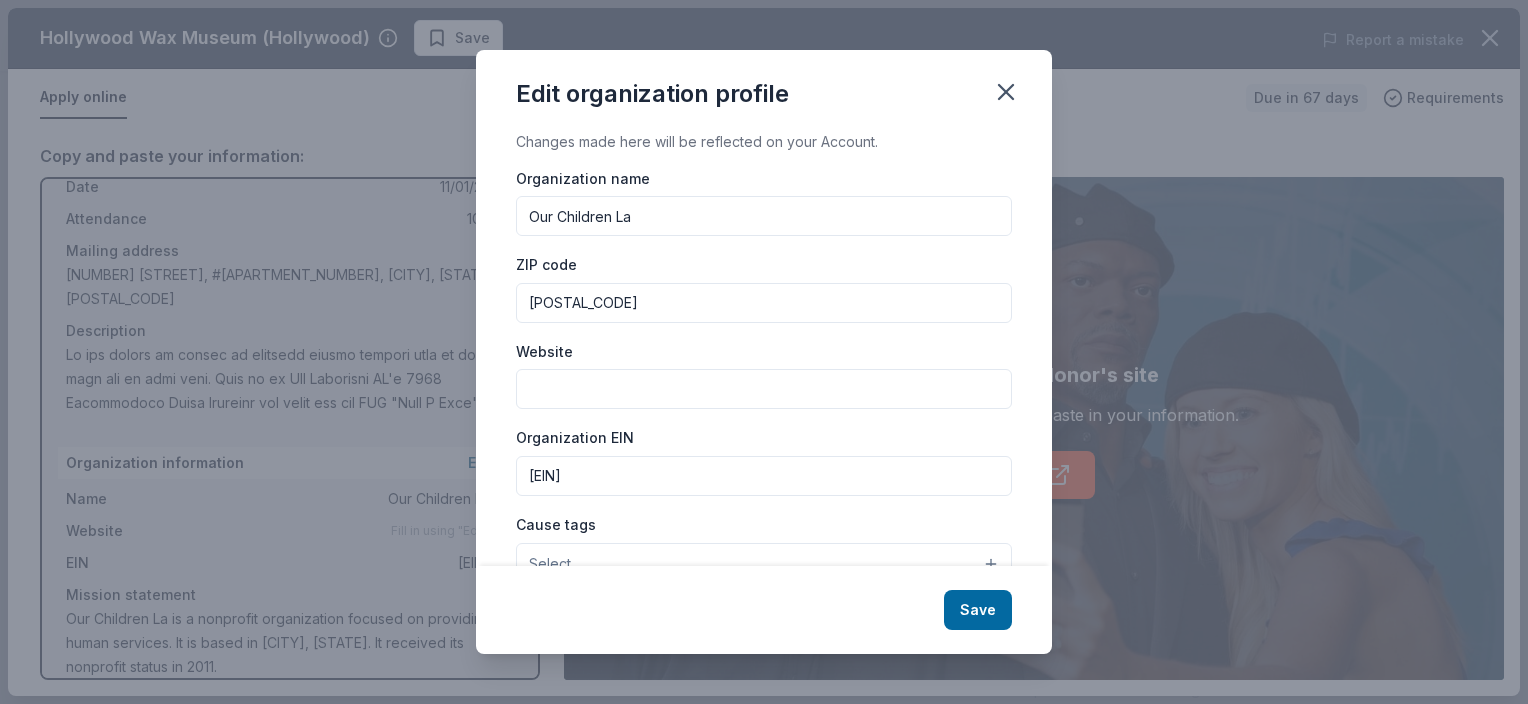 drag, startPoint x: 668, startPoint y: 208, endPoint x: 428, endPoint y: 232, distance: 241.19702 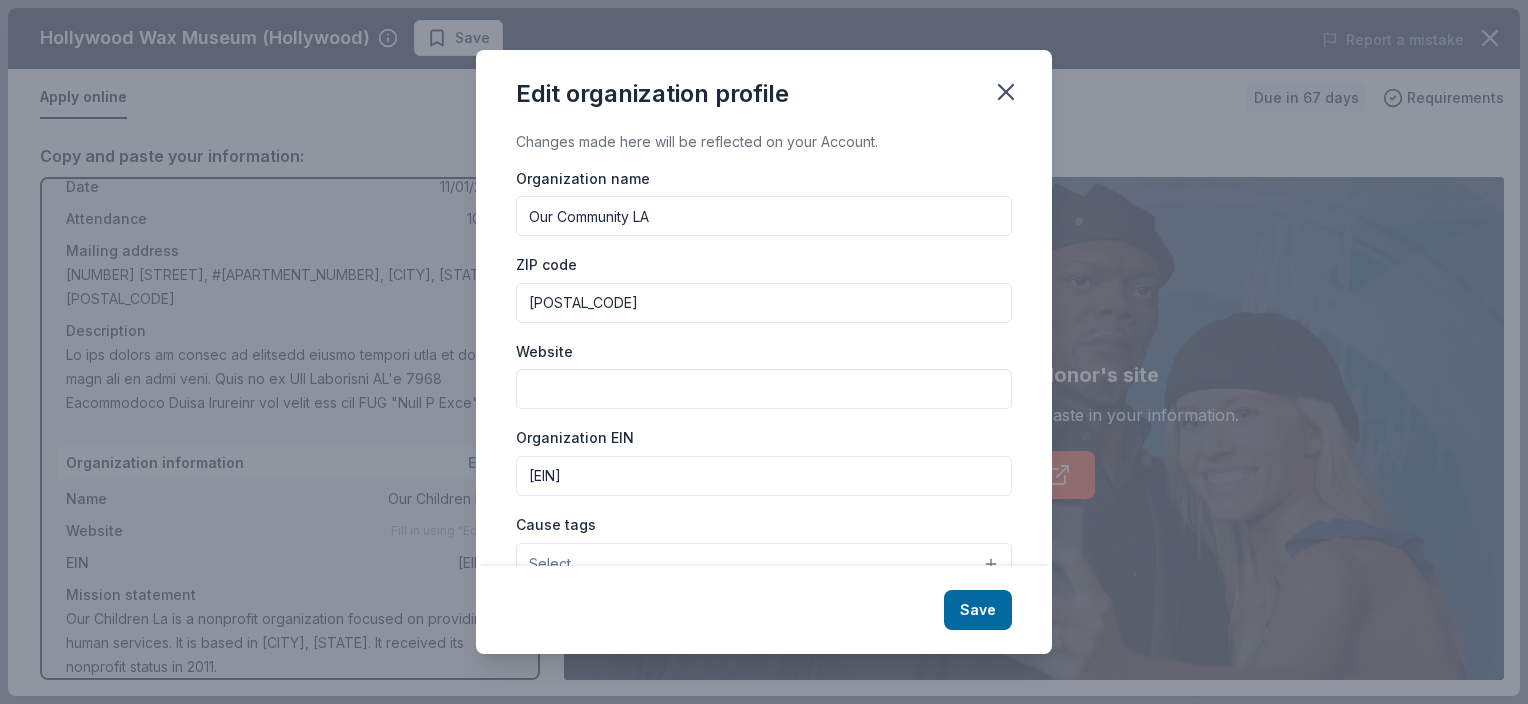 type on "Our Community LA" 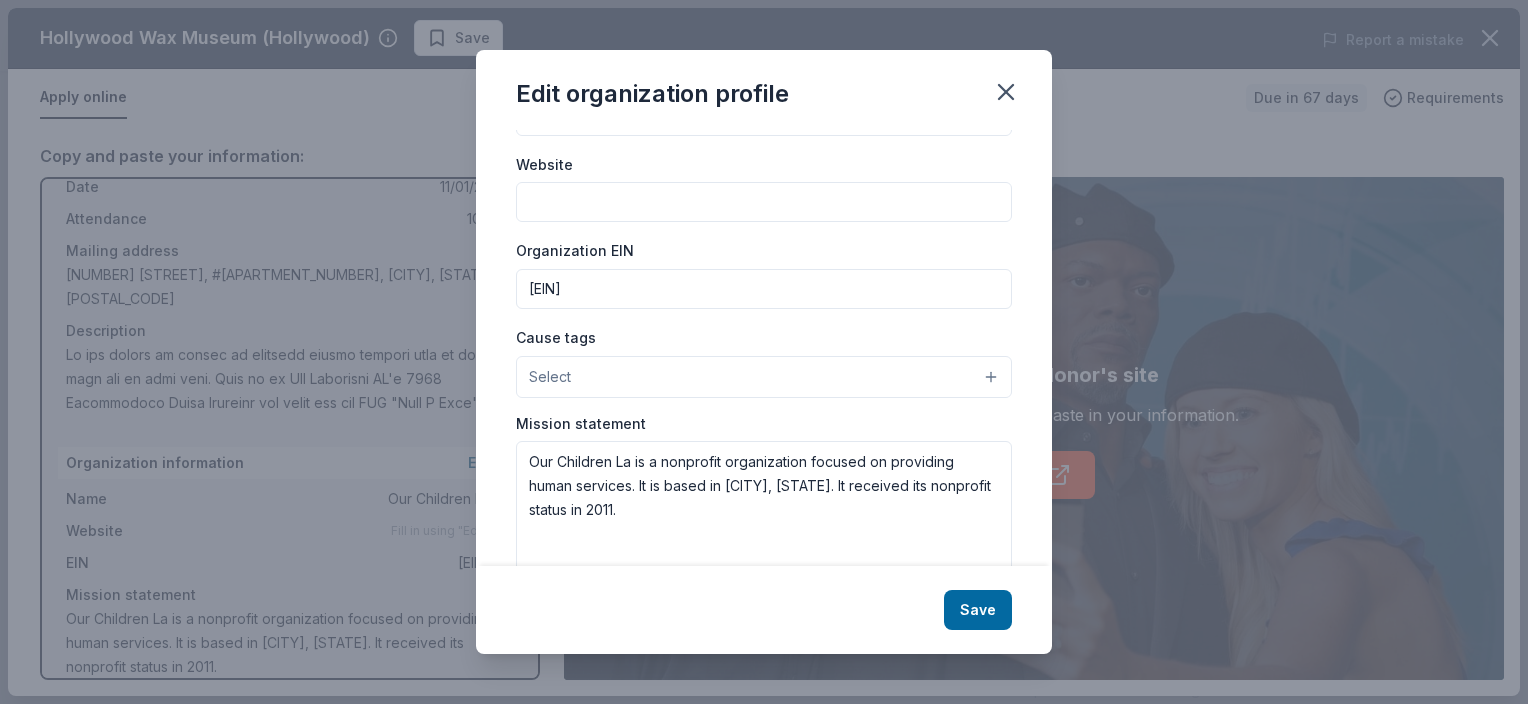 scroll, scrollTop: 200, scrollLeft: 0, axis: vertical 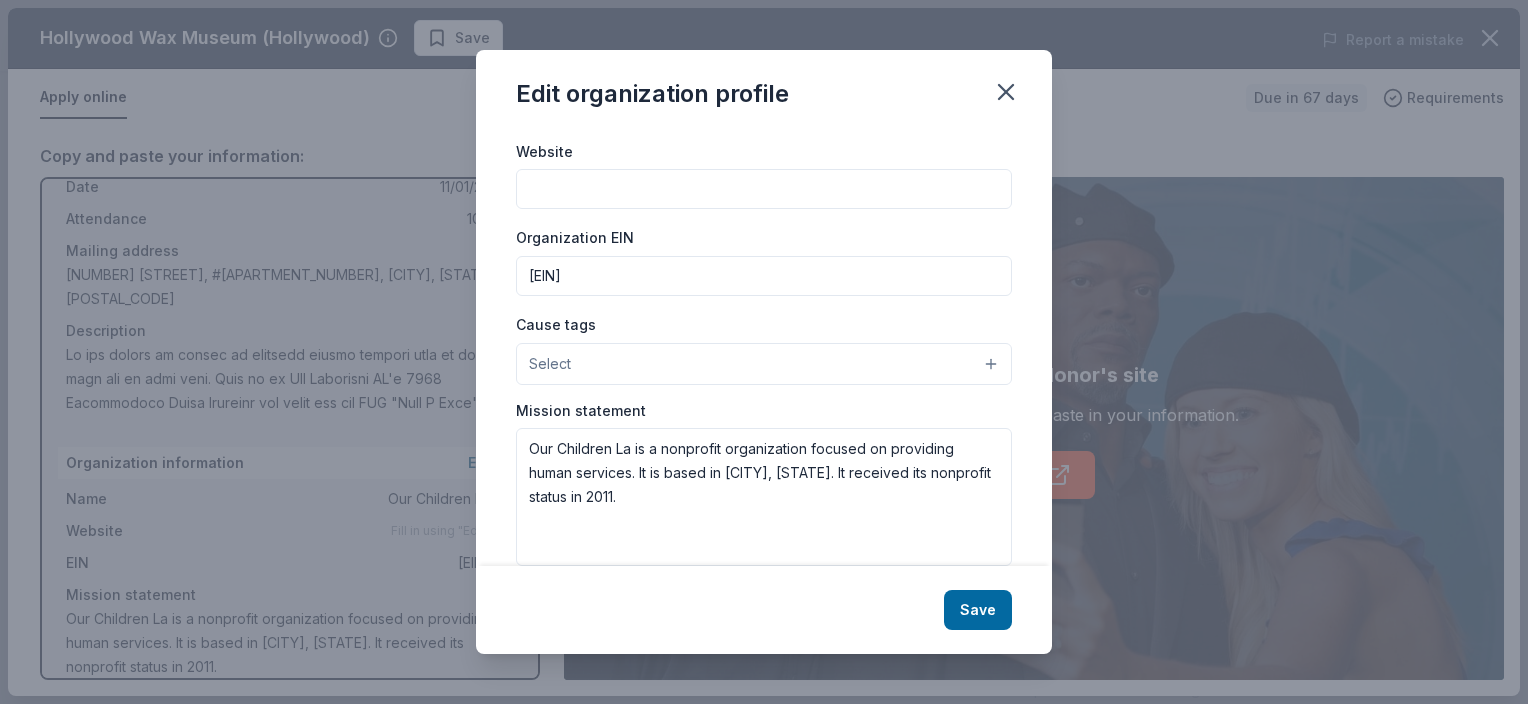 type on "[POSTAL_CODE]" 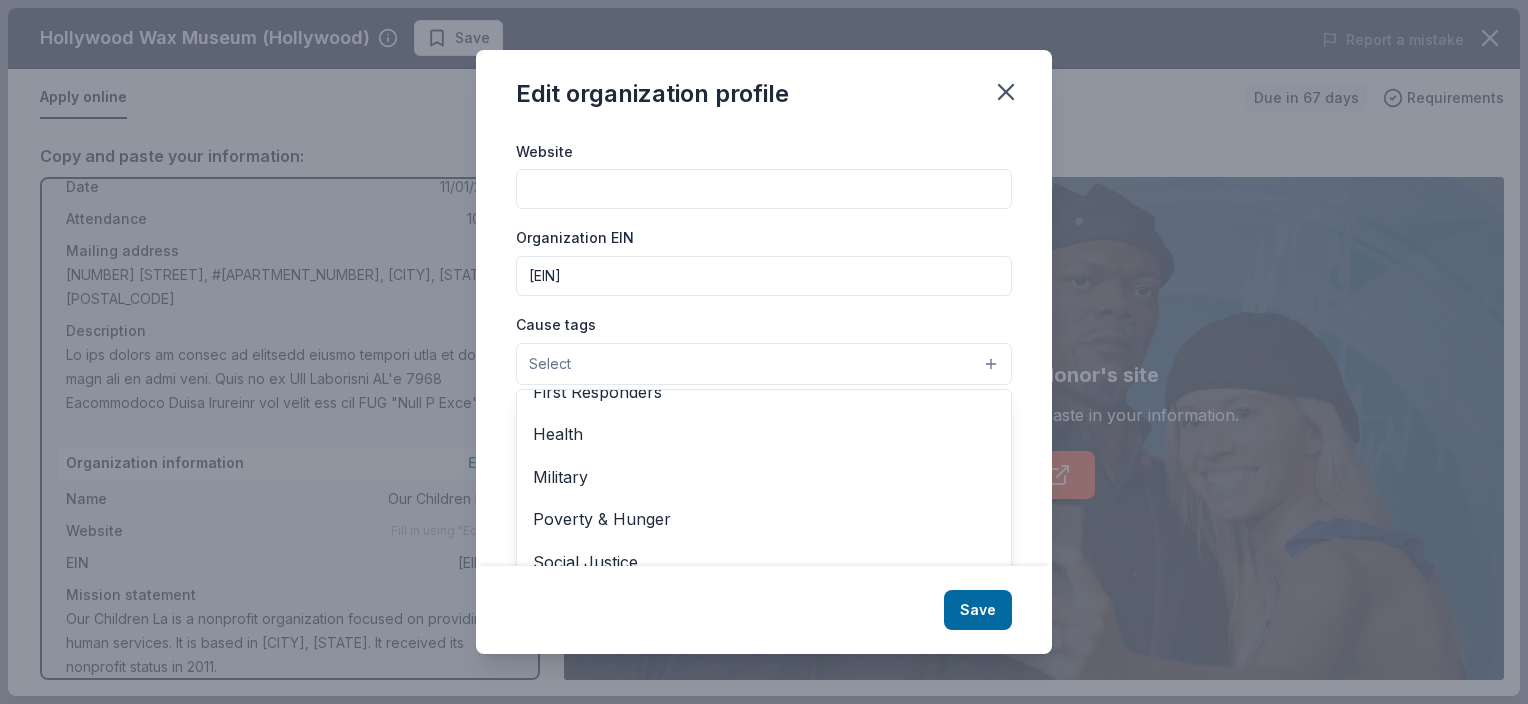 scroll, scrollTop: 278, scrollLeft: 0, axis: vertical 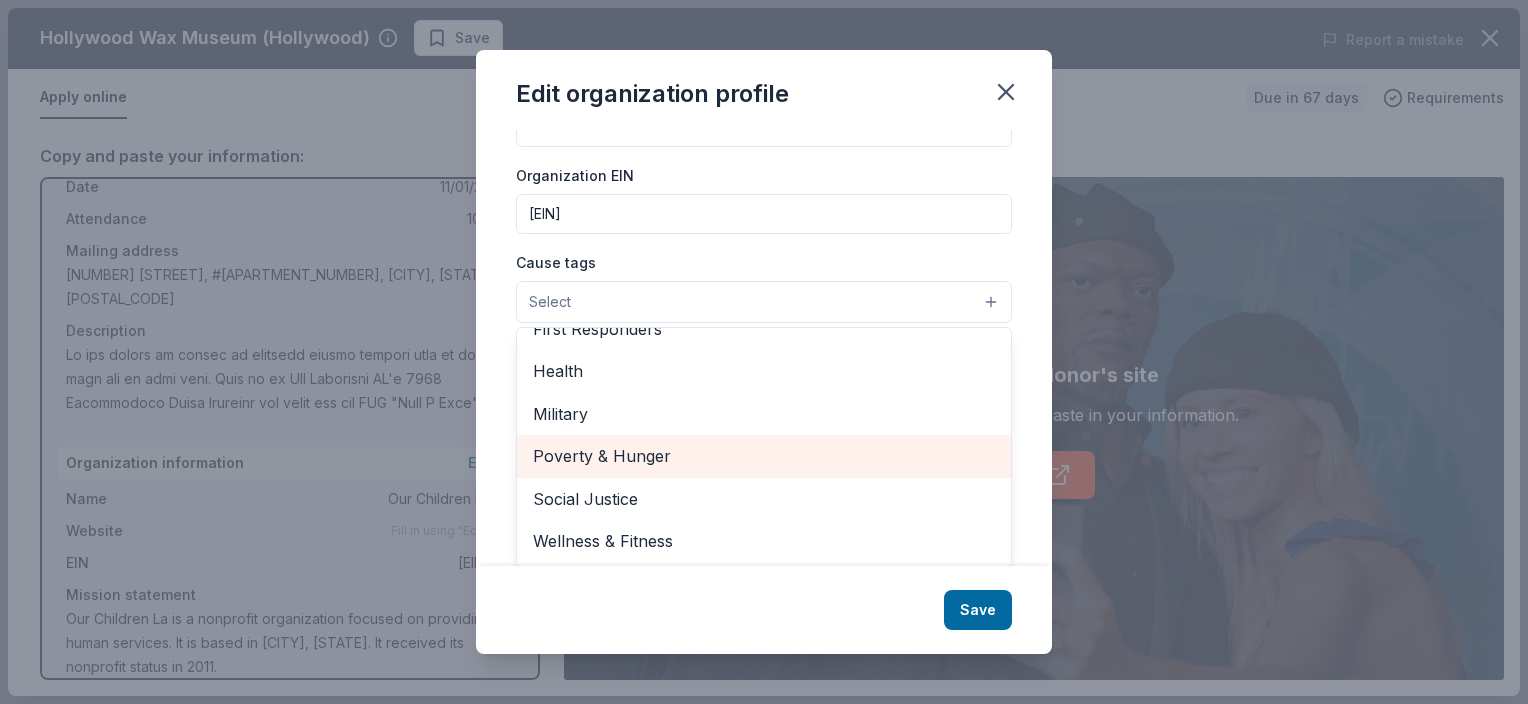 click on "Poverty & Hunger" at bounding box center [764, 456] 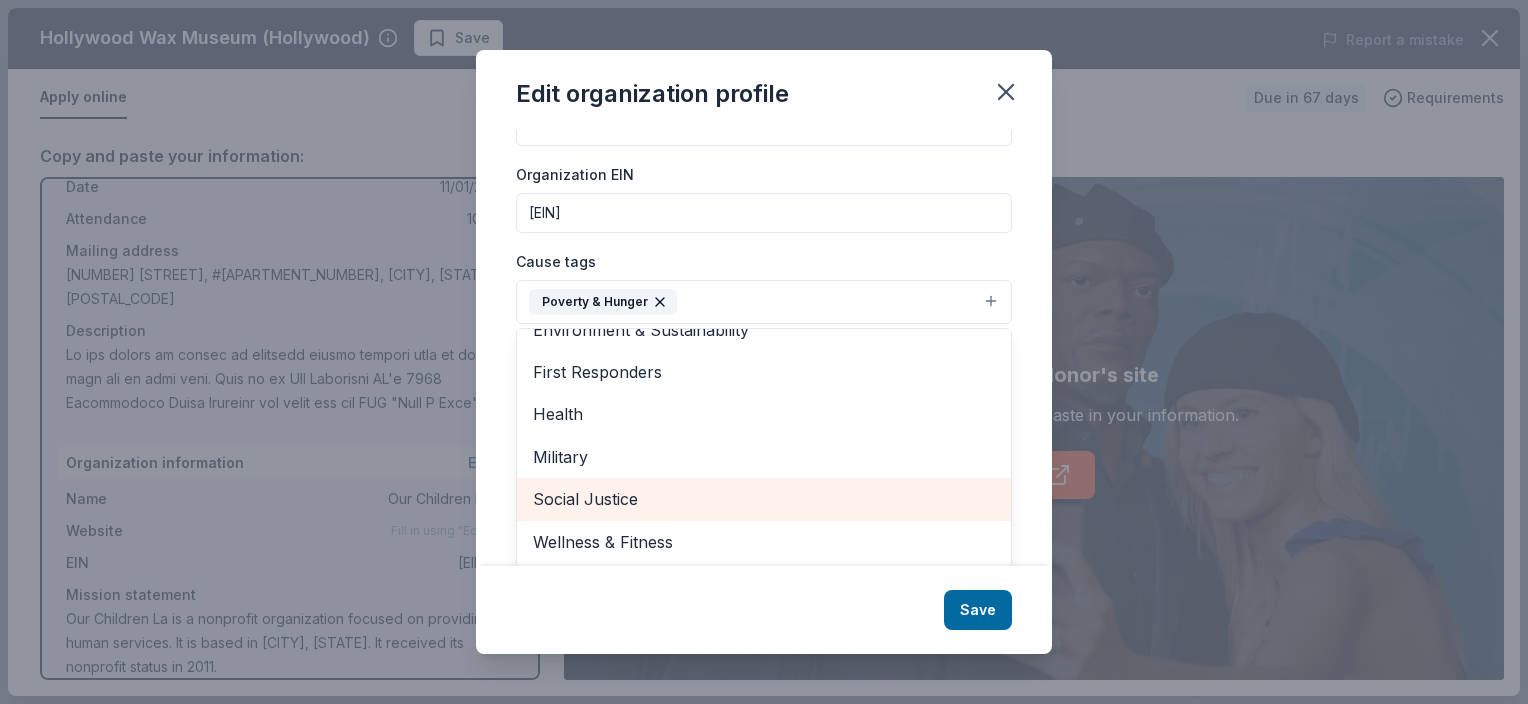 scroll, scrollTop: 264, scrollLeft: 0, axis: vertical 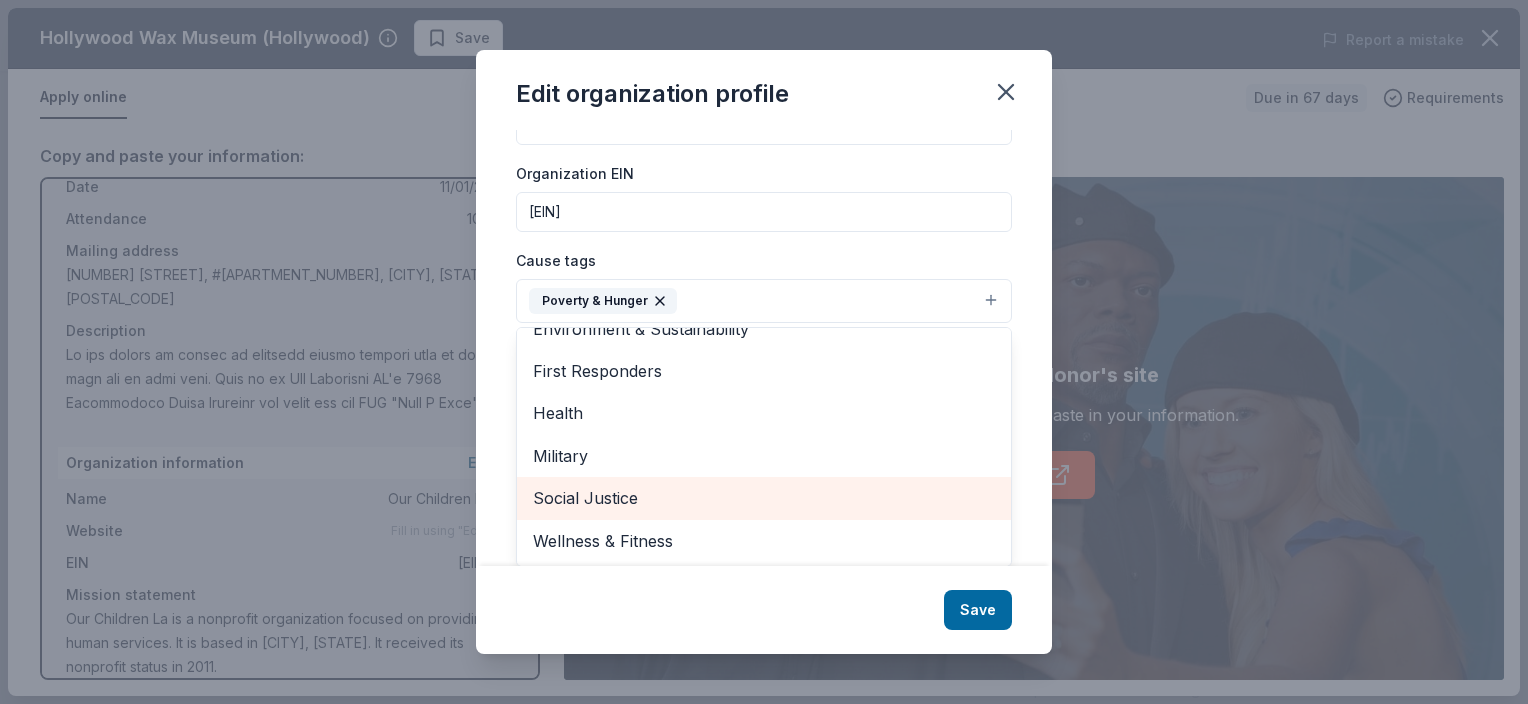 click on "Social Justice" at bounding box center [764, 498] 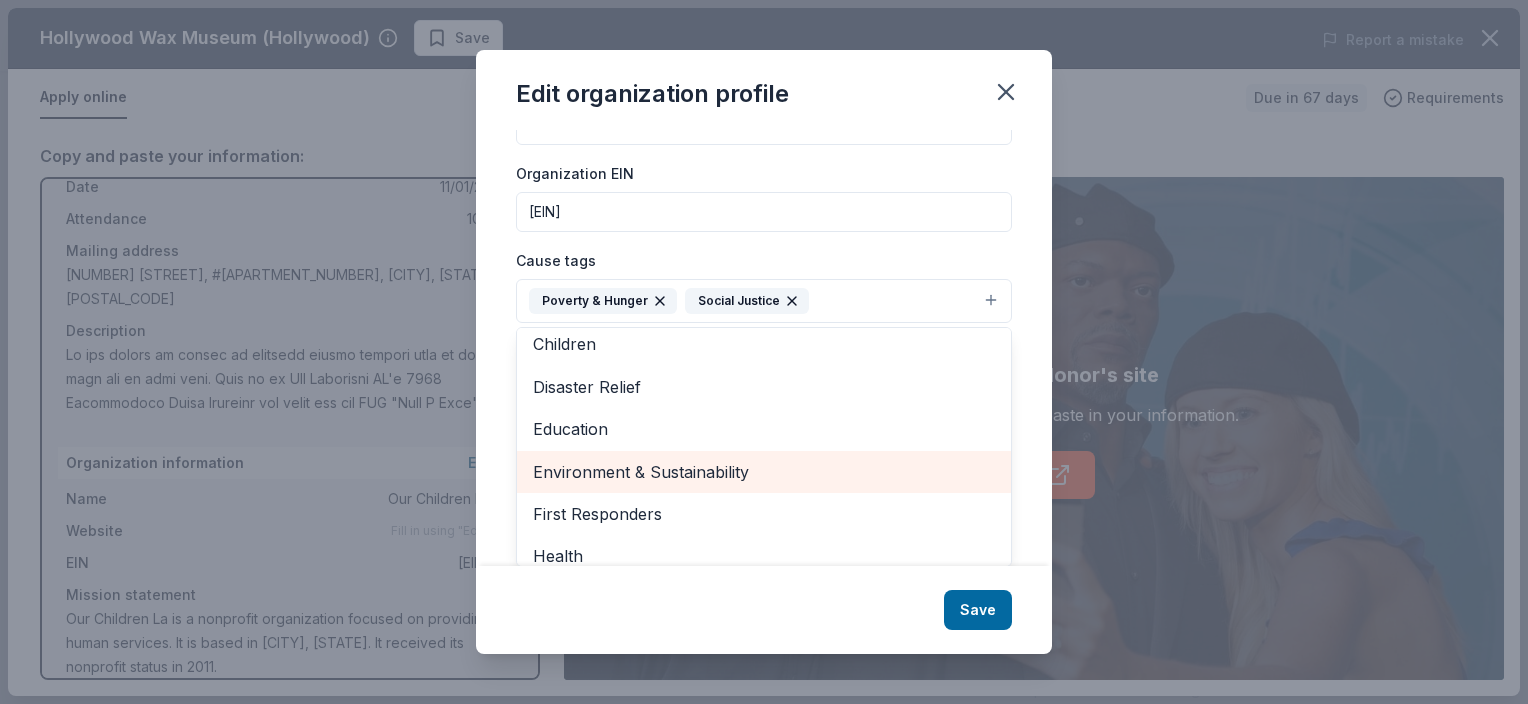 scroll, scrollTop: 0, scrollLeft: 0, axis: both 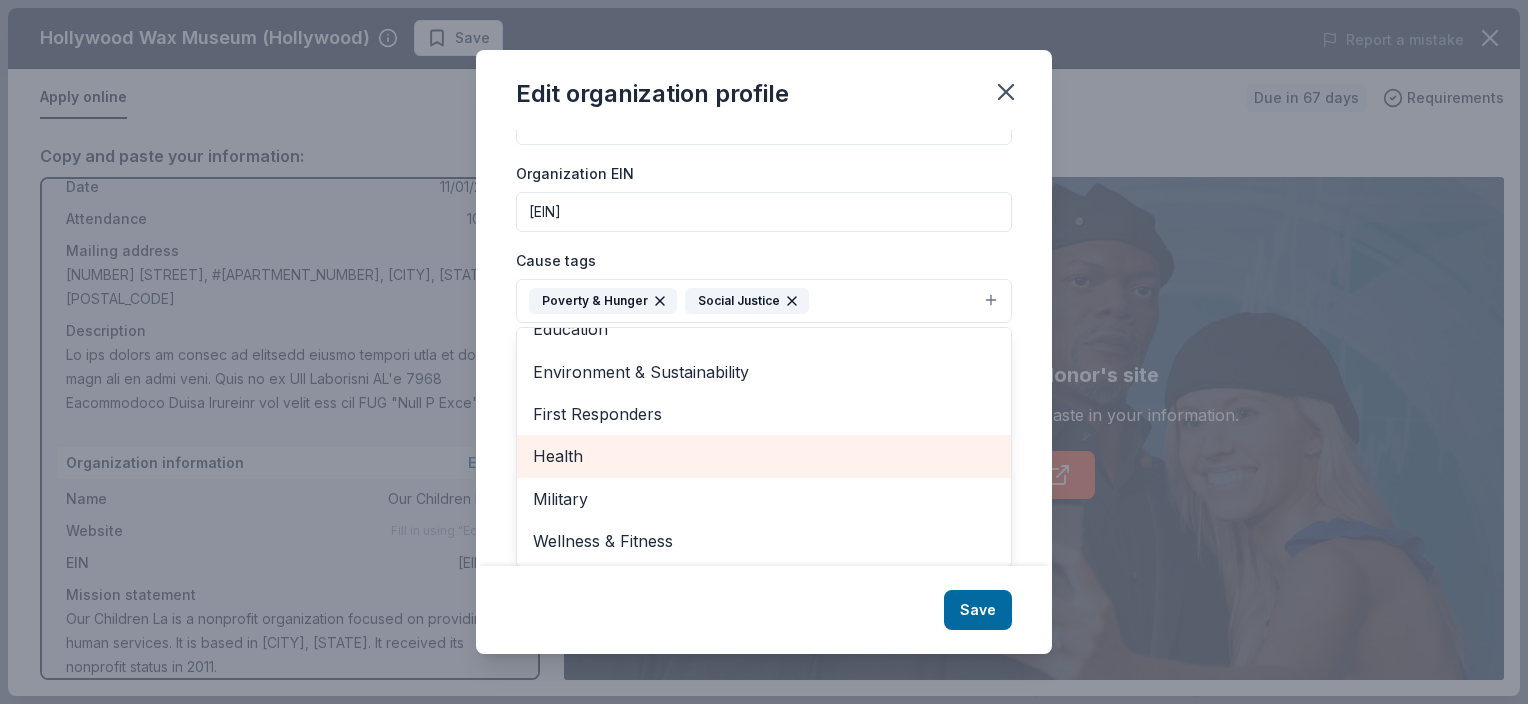 click on "Health" at bounding box center [764, 456] 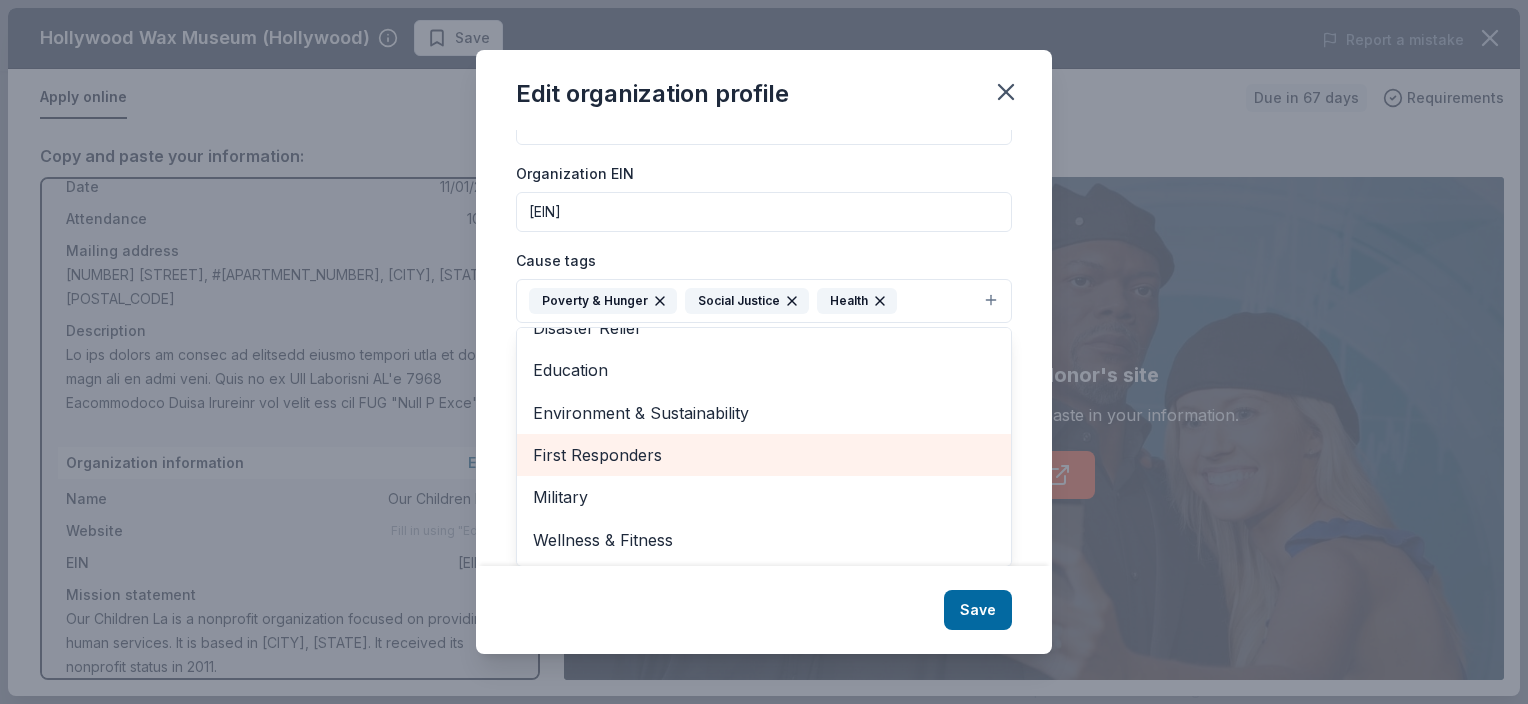 scroll, scrollTop: 151, scrollLeft: 0, axis: vertical 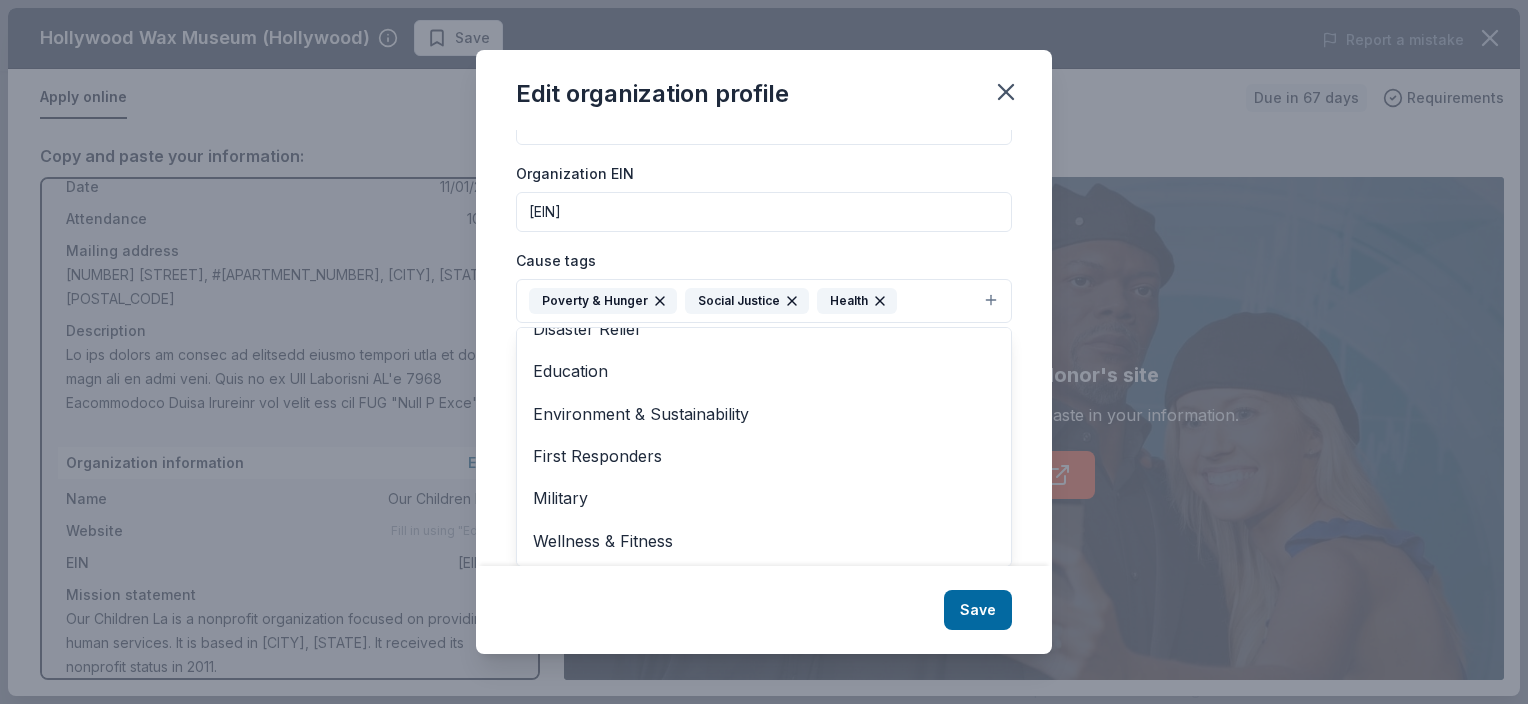 click on "Edit organization profile Changes made here will be reflected on your Account. Organization name Our Community LA ZIP code [POSTAL_CODE] Website Organization EIN [EIN] Cause tags Poverty & Hunger Social Justice Health Animals Art & Culture Children Disaster Relief Education Environment & Sustainability First Responders Military Wellness & Fitness Mission statement Our Children La is a nonprofit organization focused on providing human services. It is based in [CITY], [STATE]. It received its nonprofit status in 2011. Save" at bounding box center [764, 352] 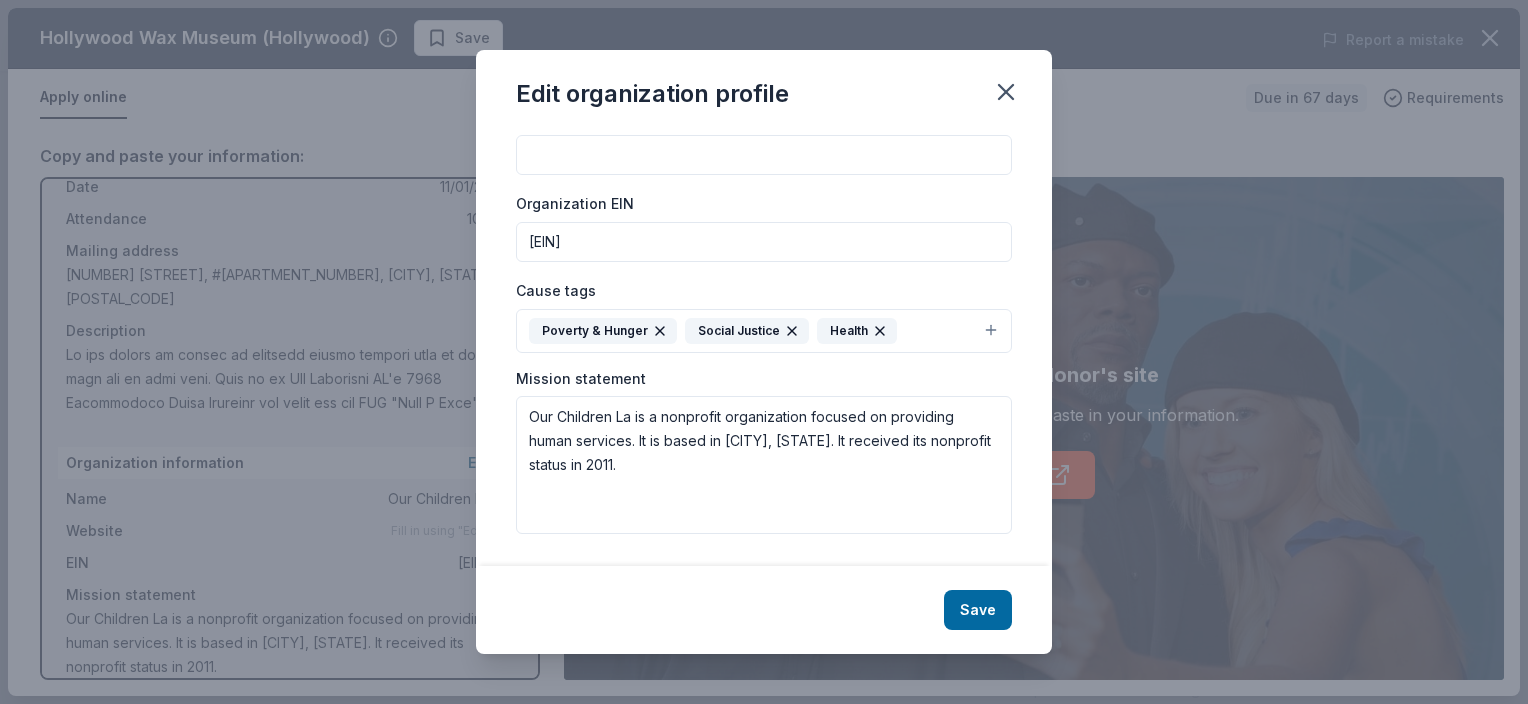 scroll, scrollTop: 233, scrollLeft: 0, axis: vertical 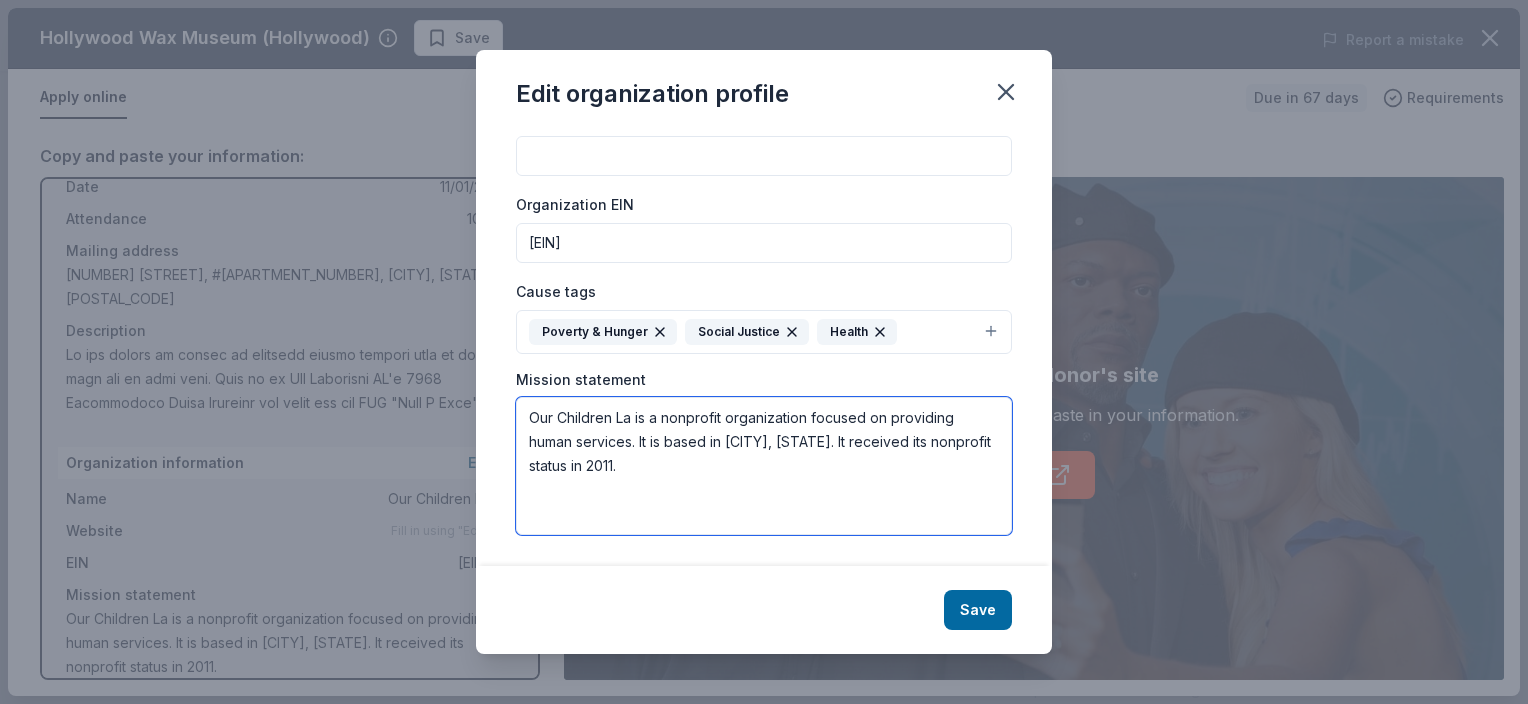 drag, startPoint x: 690, startPoint y: 474, endPoint x: 505, endPoint y: 406, distance: 197.1015 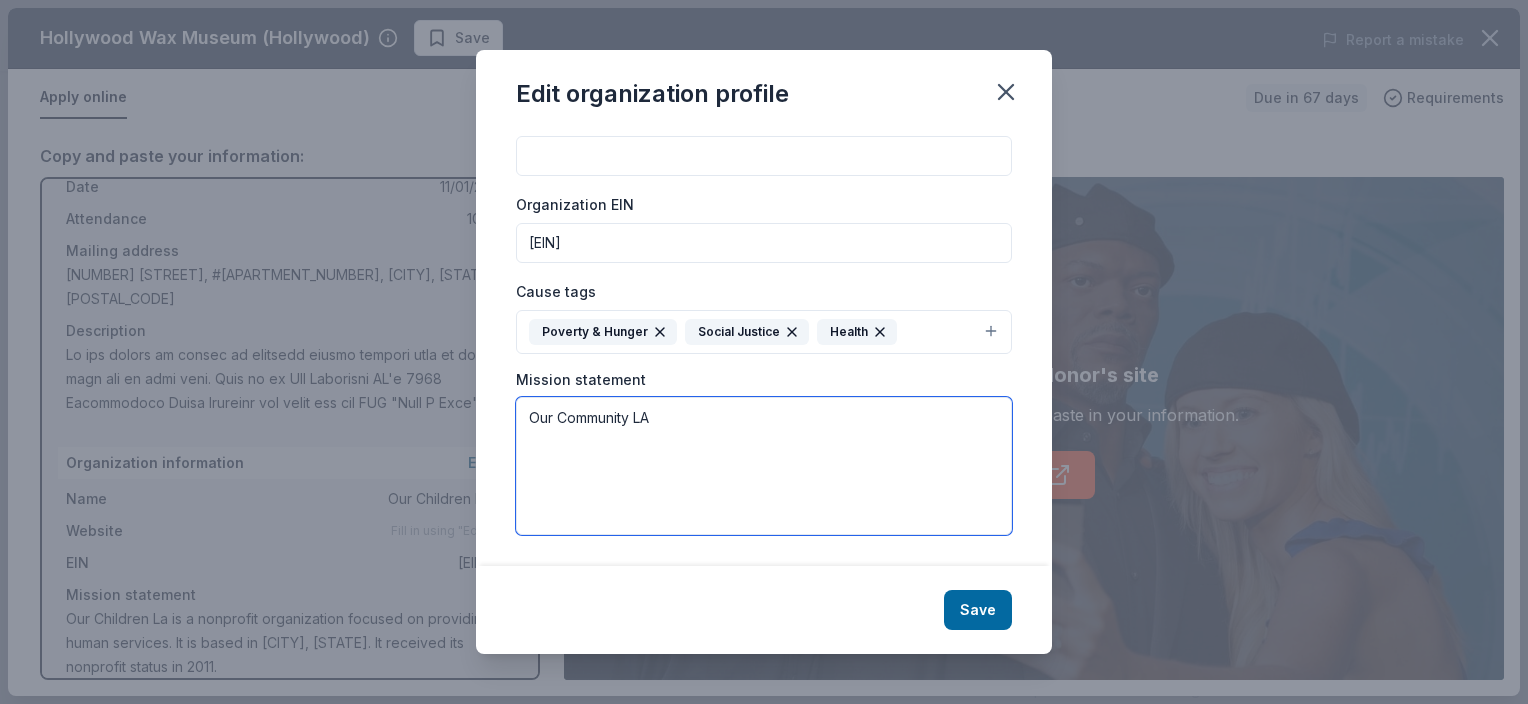 drag, startPoint x: 676, startPoint y: 426, endPoint x: 338, endPoint y: 394, distance: 339.5114 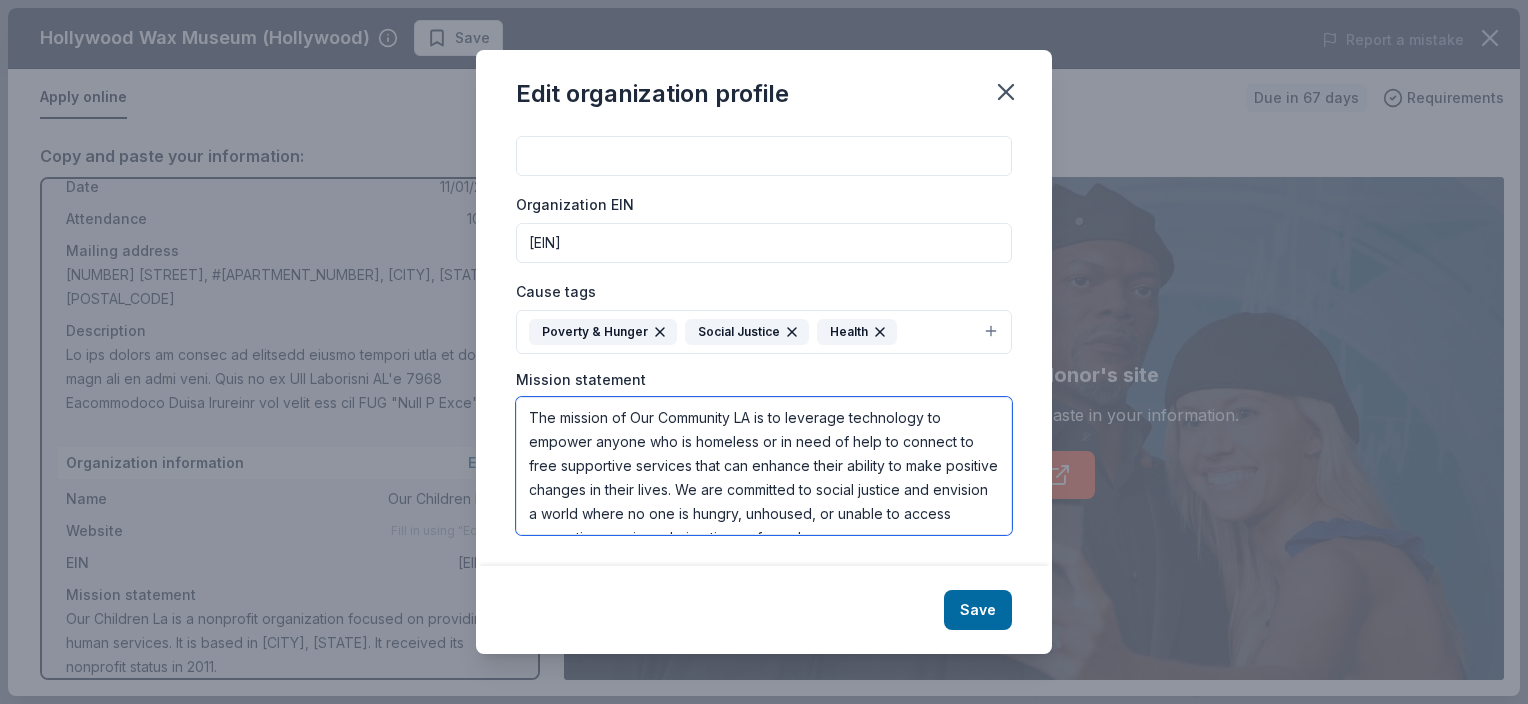 scroll, scrollTop: 12, scrollLeft: 0, axis: vertical 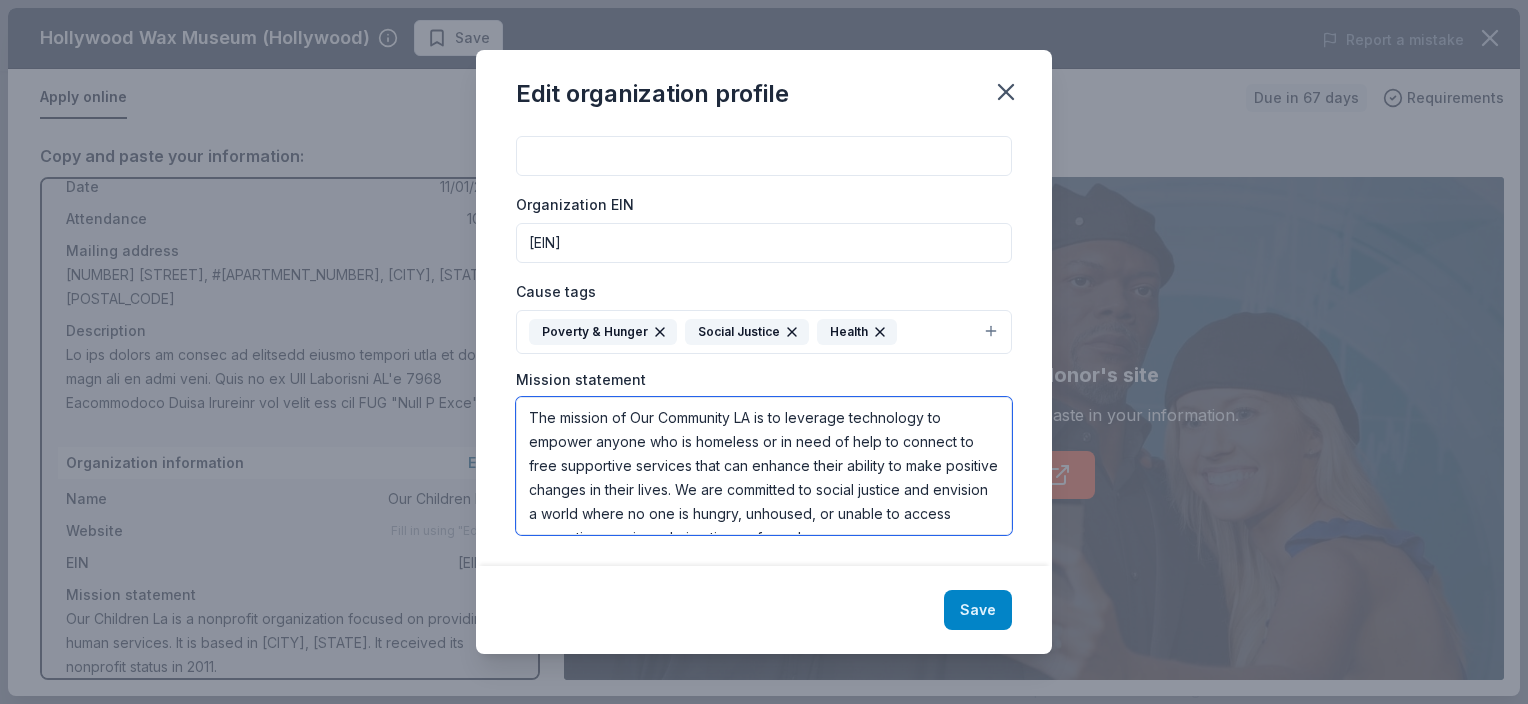 type on "The mission of Our Community LA is to leverage technology to empower anyone who is homeless or in need of help to connect to free supportive services that can enhance their ability to make positive changes in their lives. We are committed to social justice and envision a world where no one is hungry, unhoused, or unable to access supportive services during times of need." 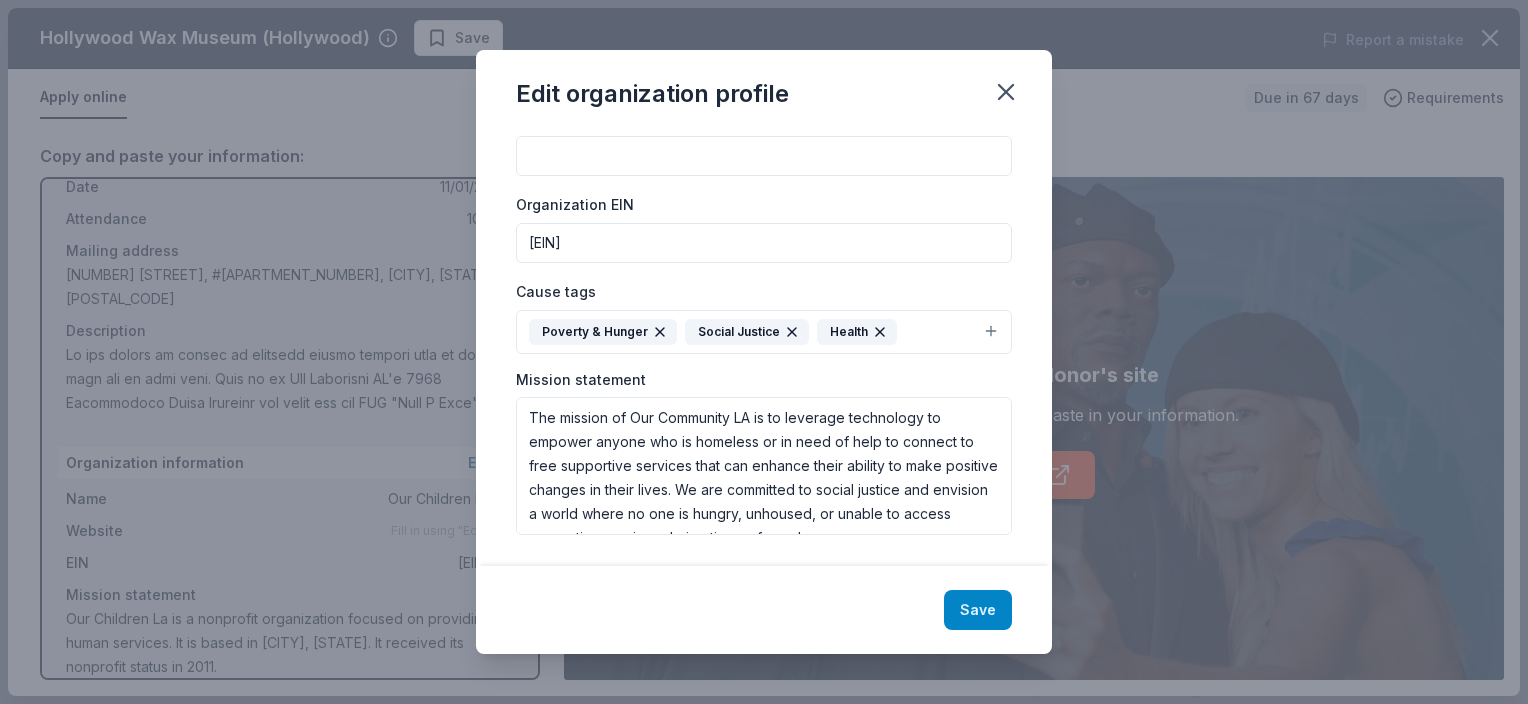 click on "Save" at bounding box center (978, 610) 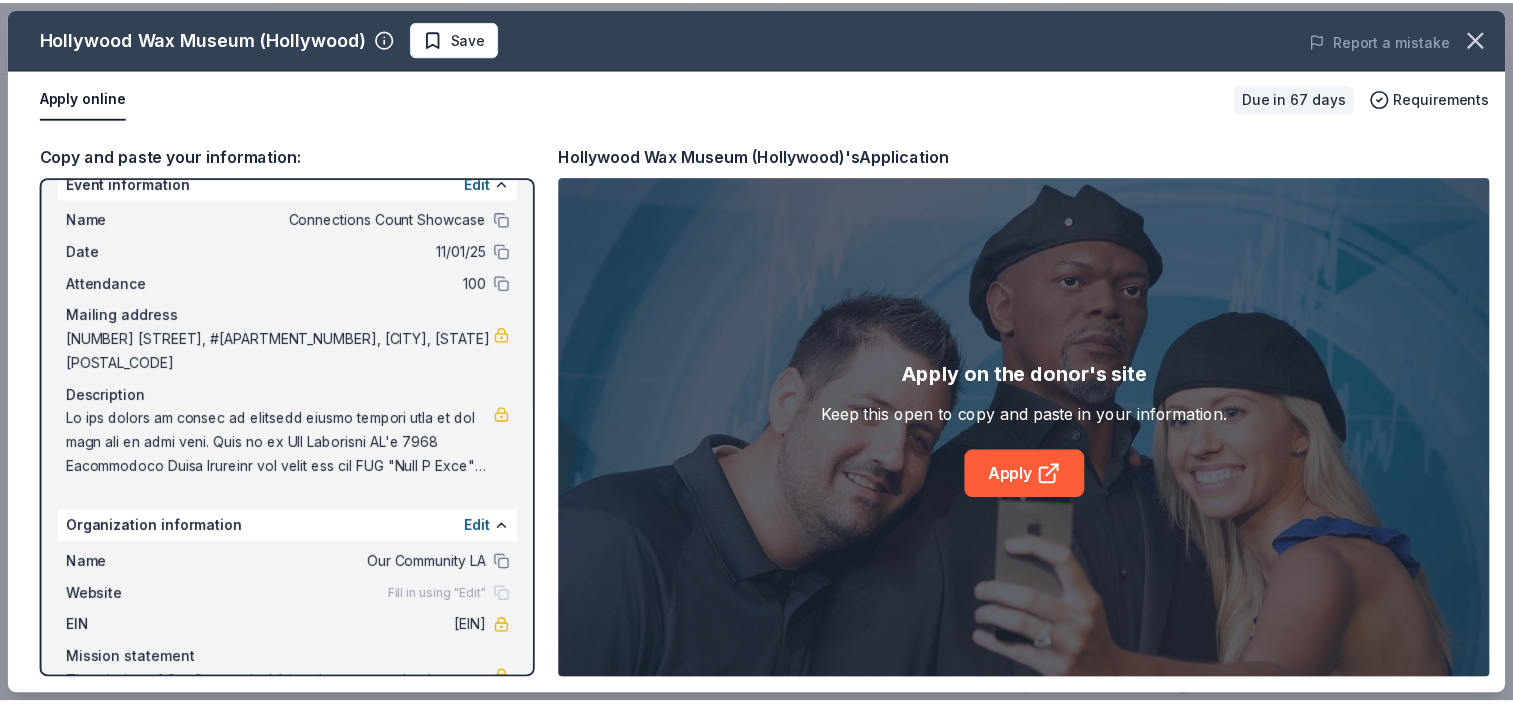 scroll, scrollTop: 0, scrollLeft: 0, axis: both 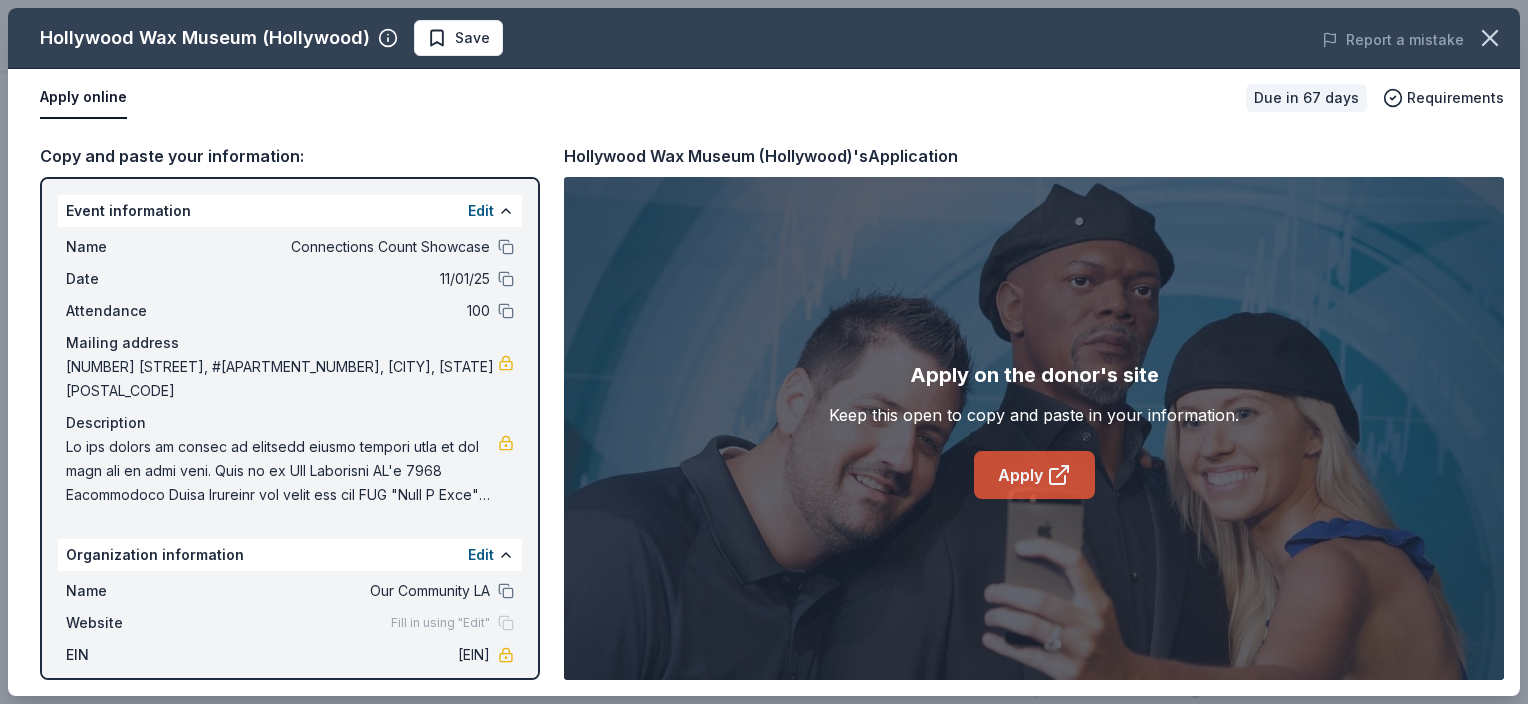click on "Apply" at bounding box center (1034, 475) 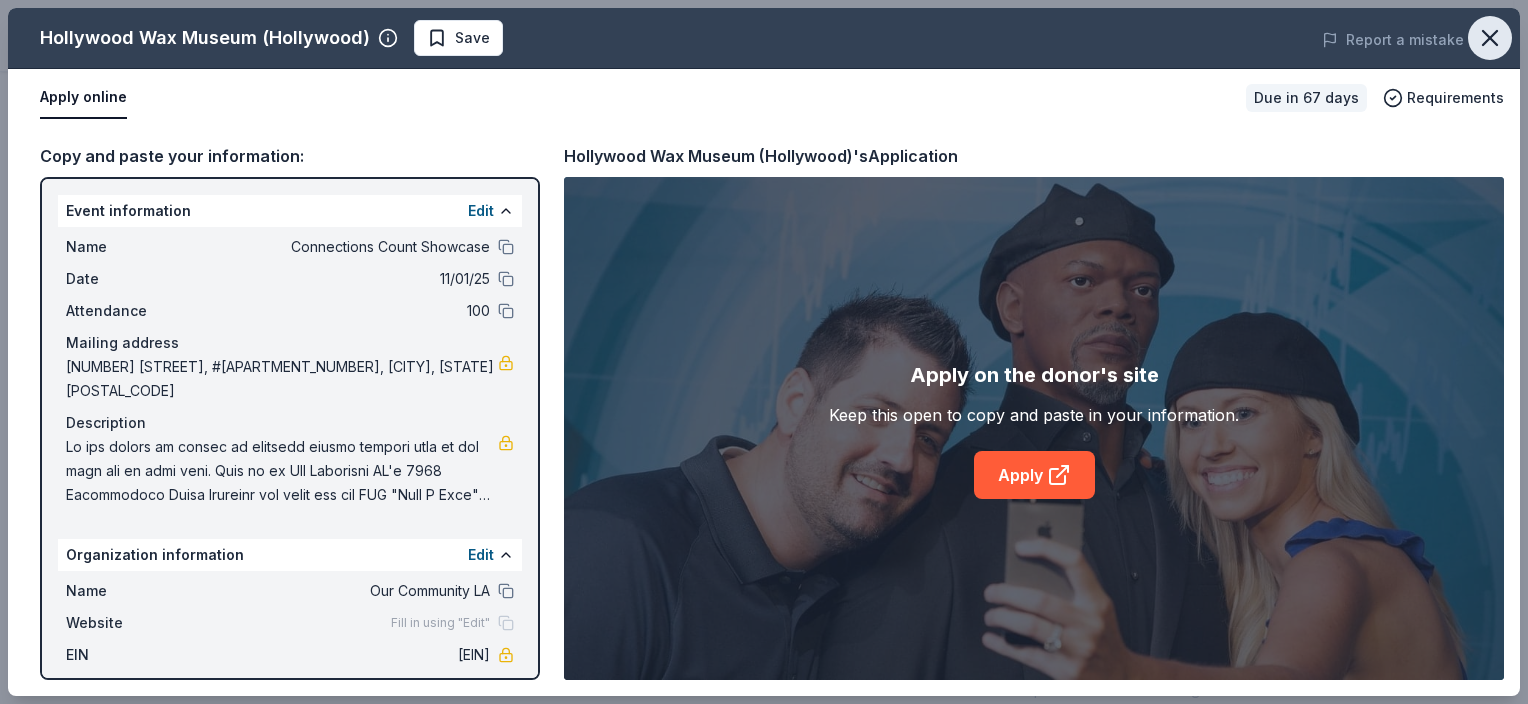 click 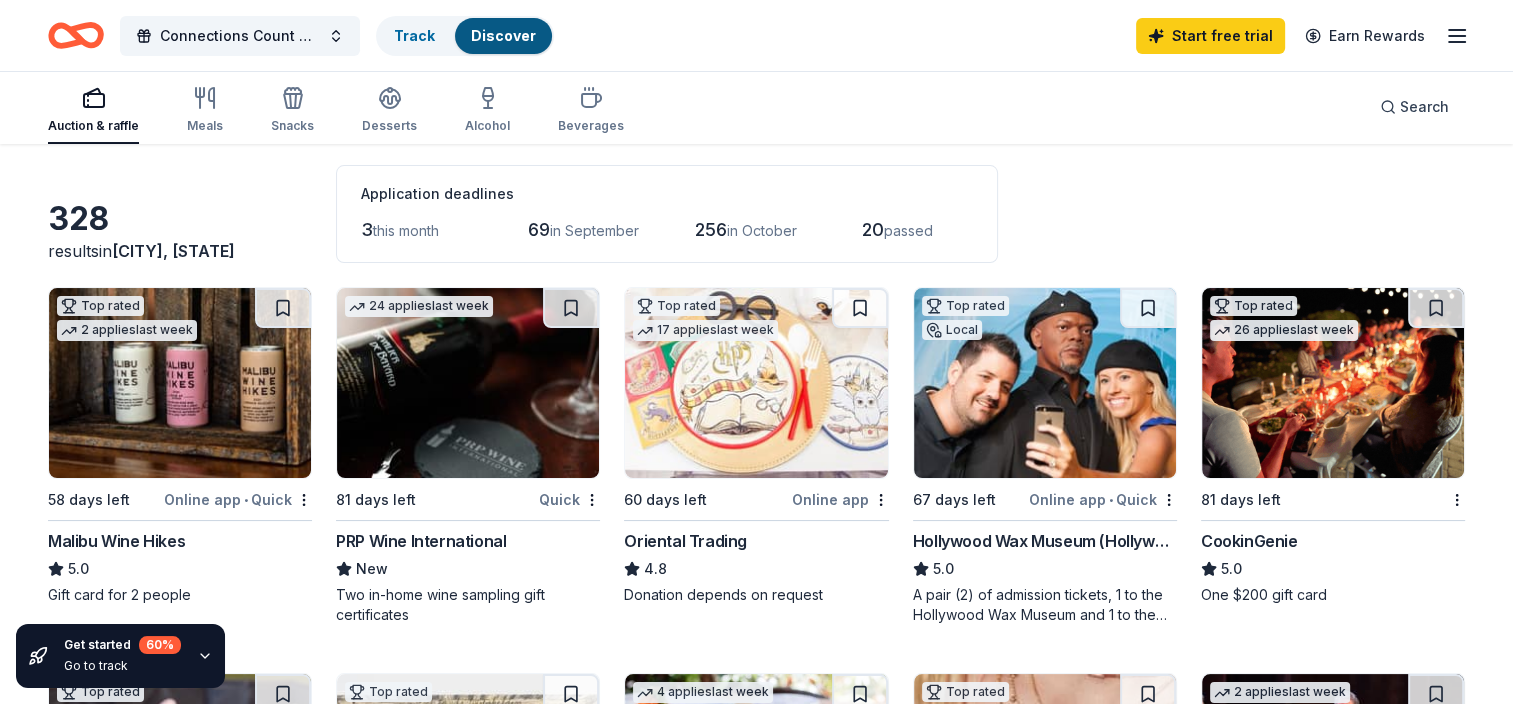 scroll, scrollTop: 0, scrollLeft: 0, axis: both 